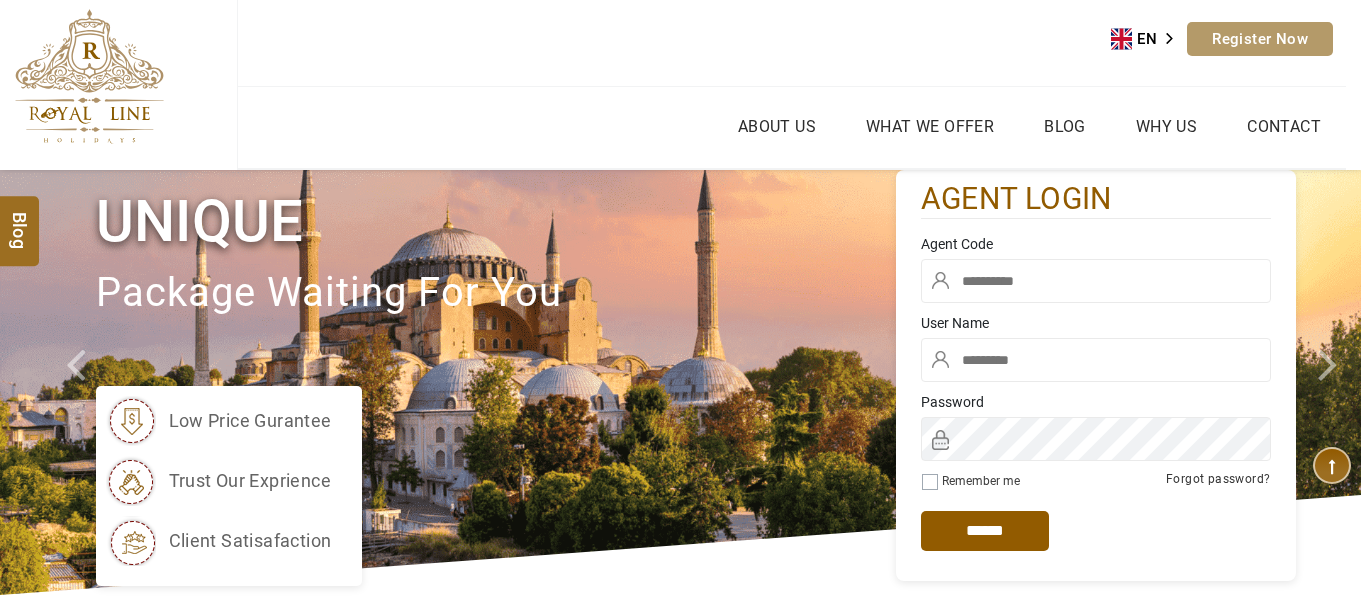 scroll, scrollTop: 0, scrollLeft: 0, axis: both 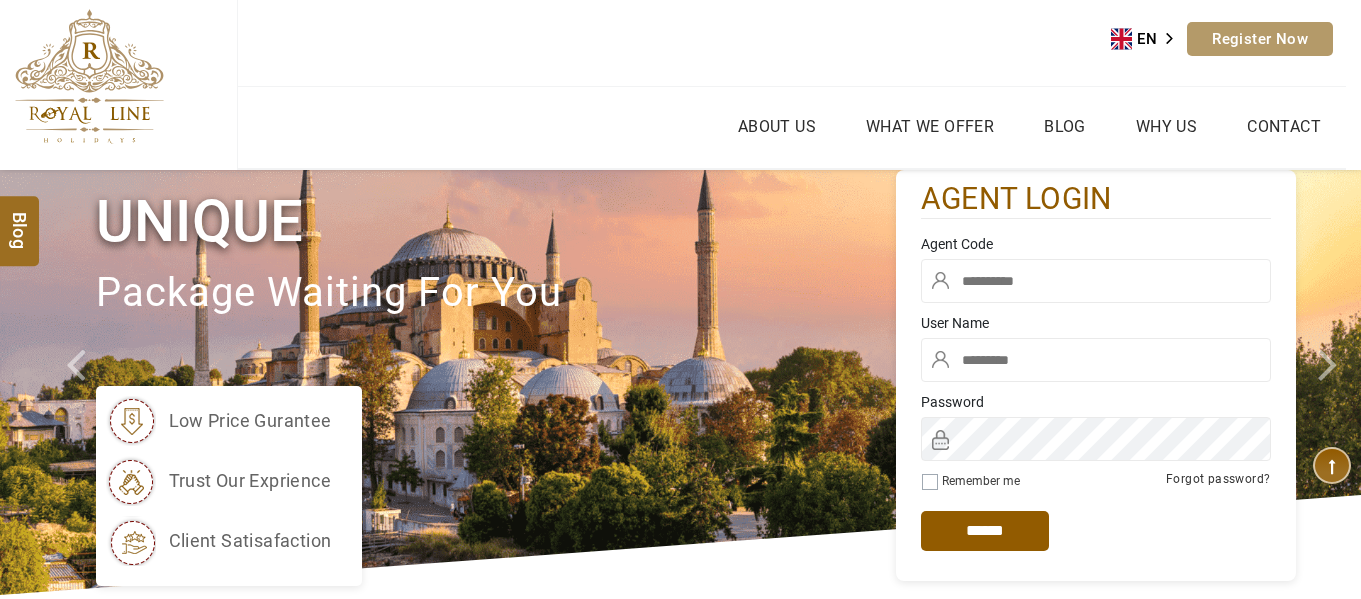 click at bounding box center [1096, 360] 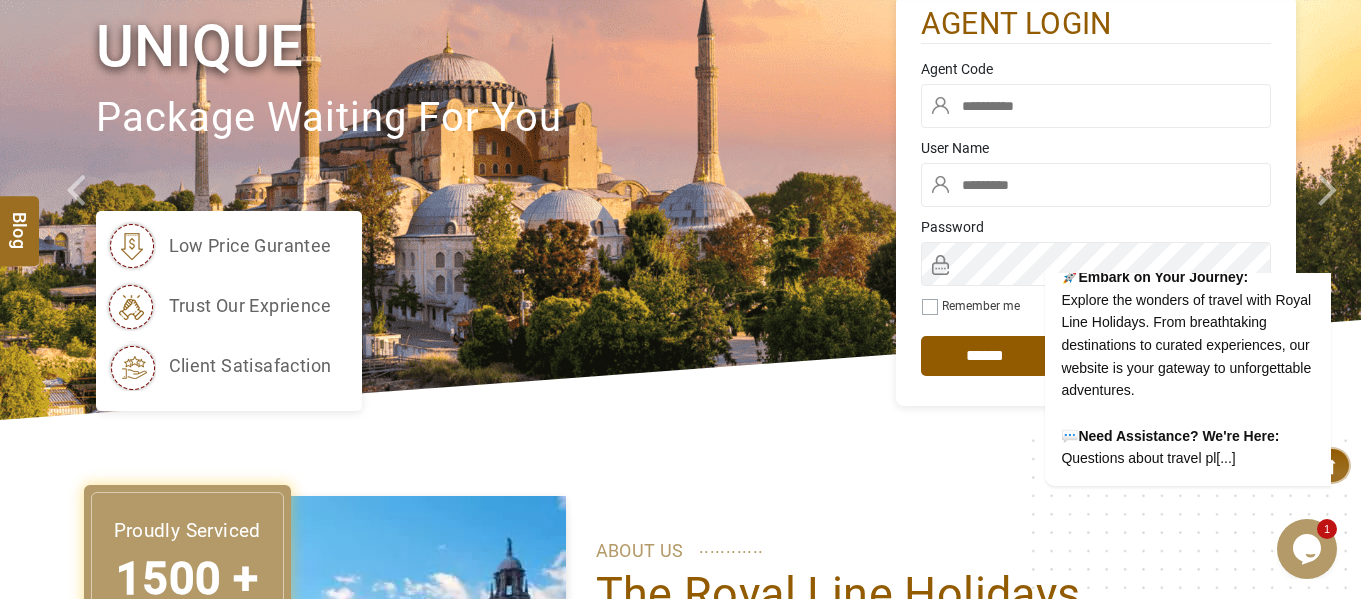 scroll, scrollTop: 219, scrollLeft: 0, axis: vertical 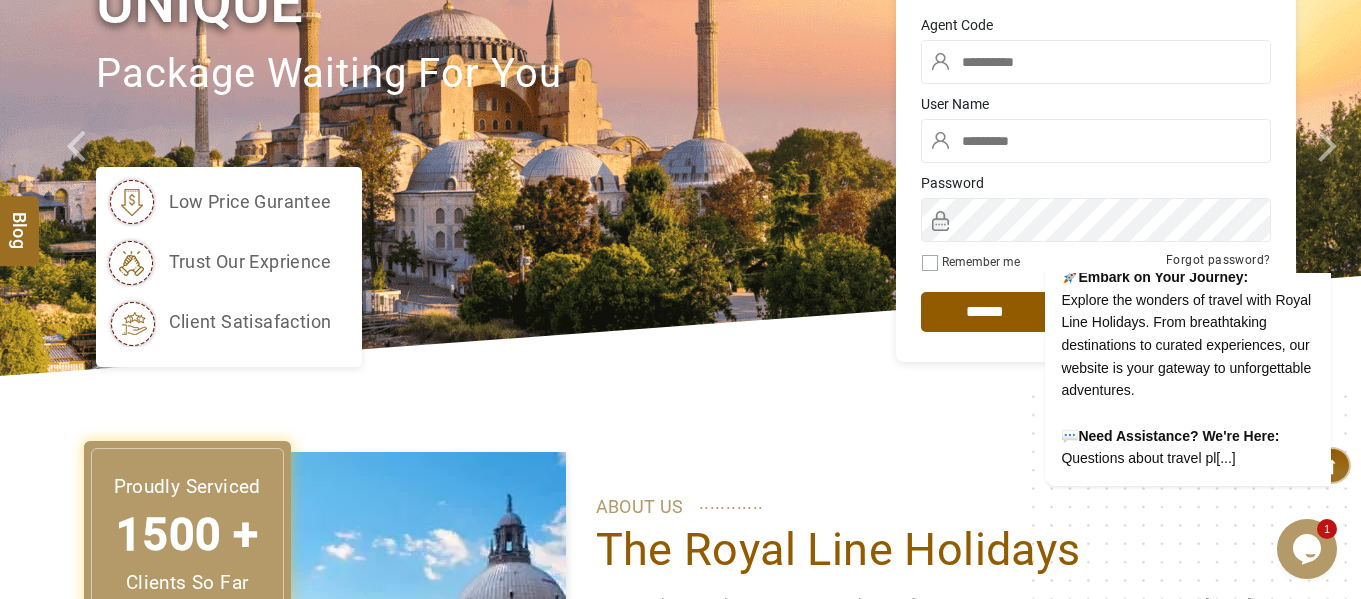 click at bounding box center (1096, 141) 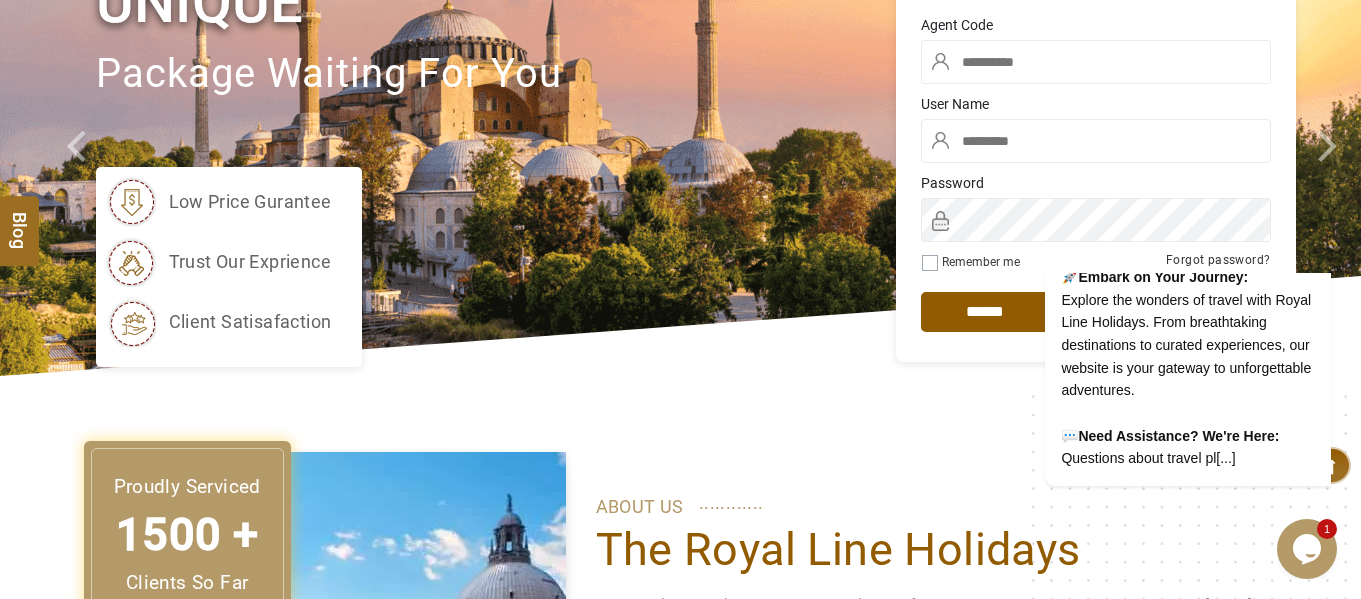 type on "********" 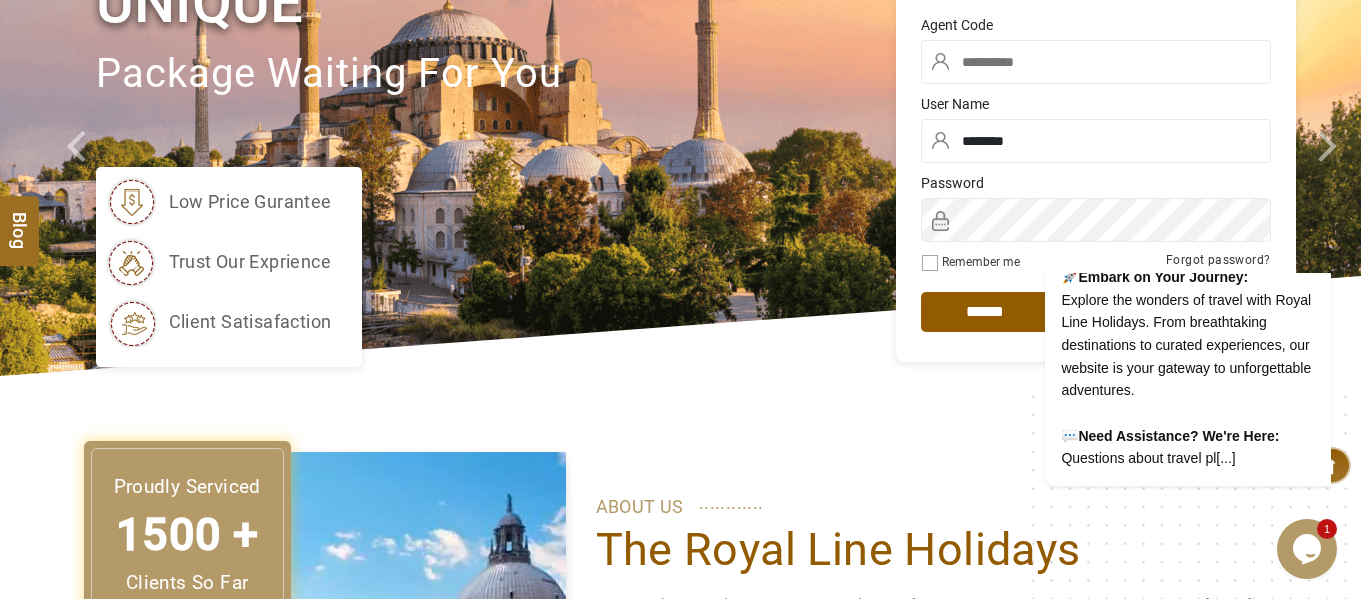click on "low price gurantee trust our exprience client satisafaction" at bounding box center [496, 267] 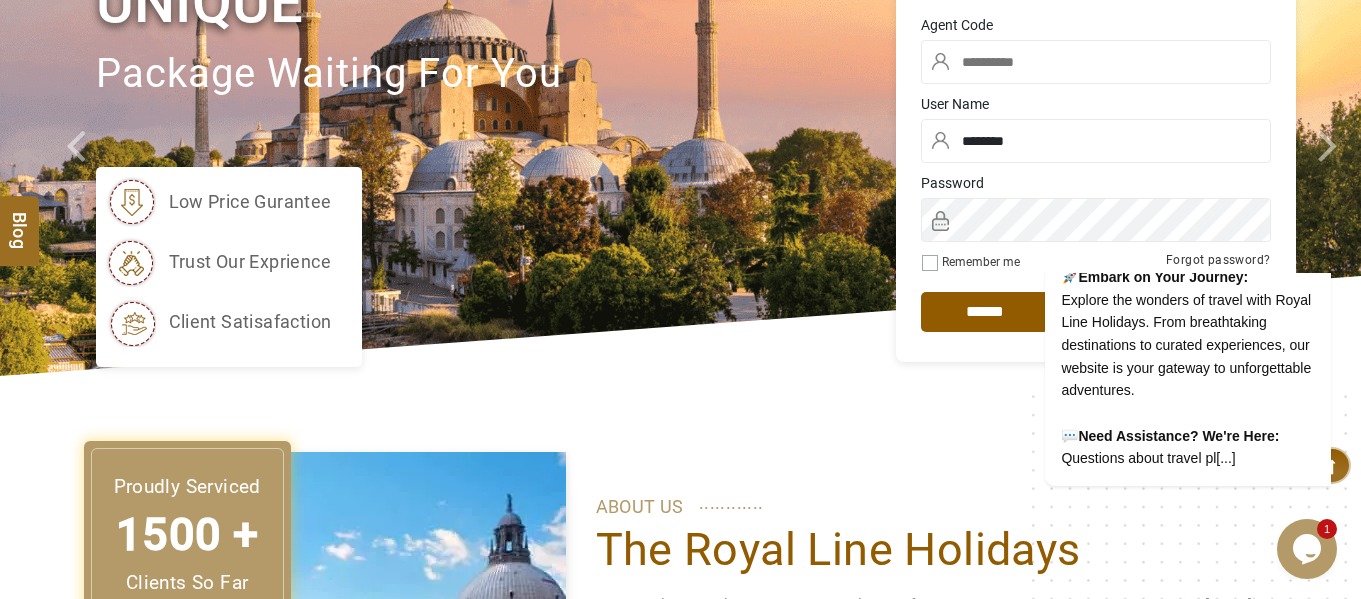 click at bounding box center [1096, 62] 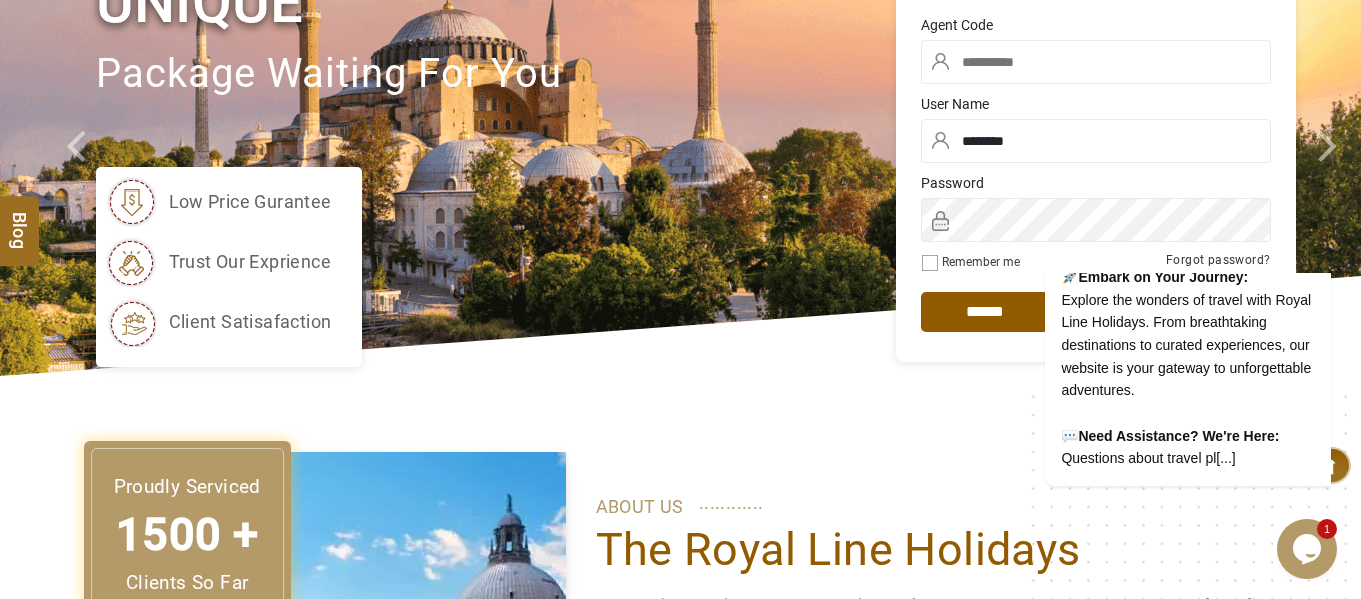 paste on "****" 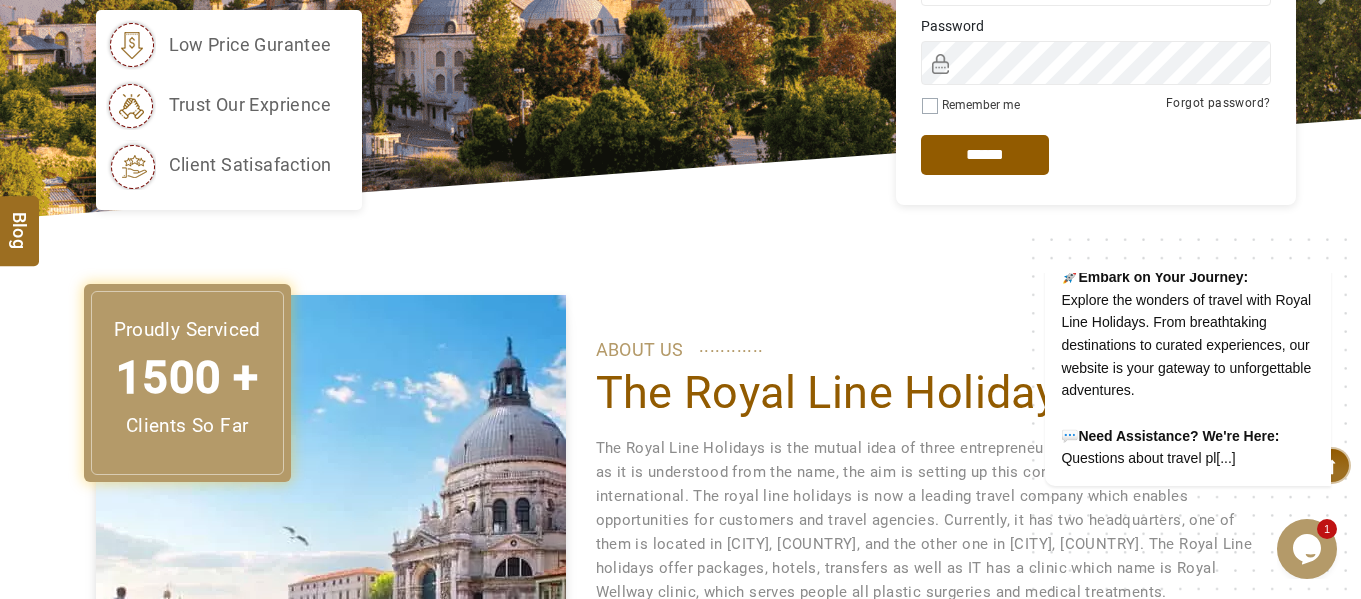 scroll, scrollTop: 335, scrollLeft: 0, axis: vertical 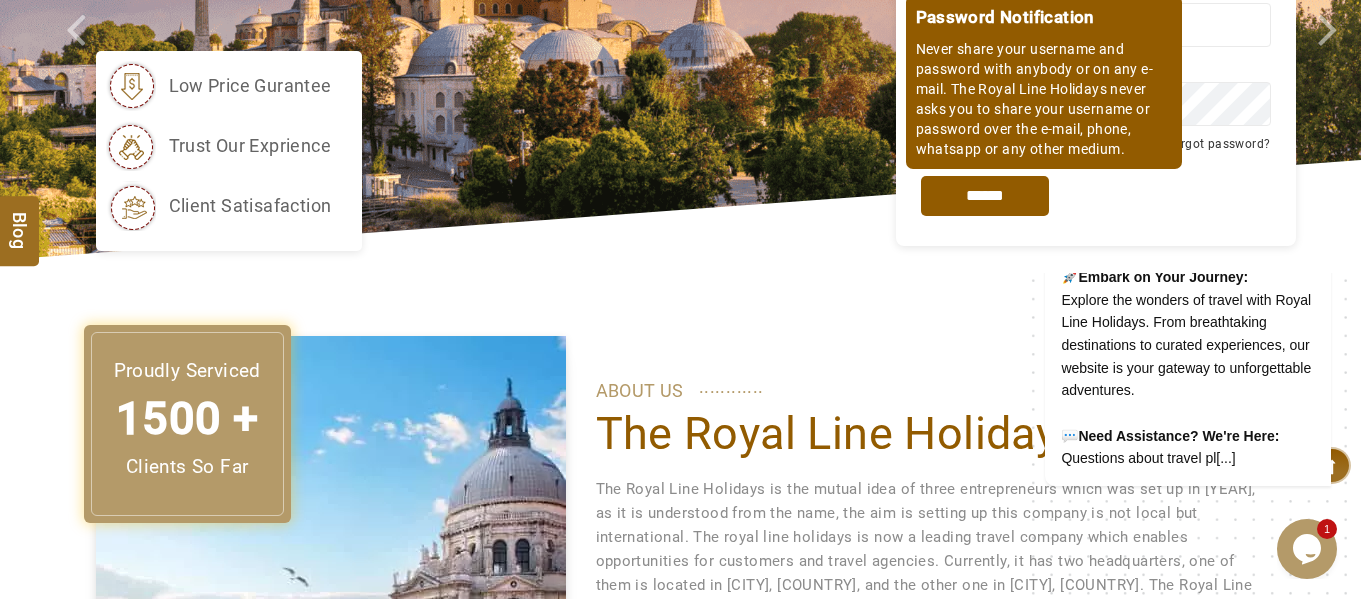 type on "****" 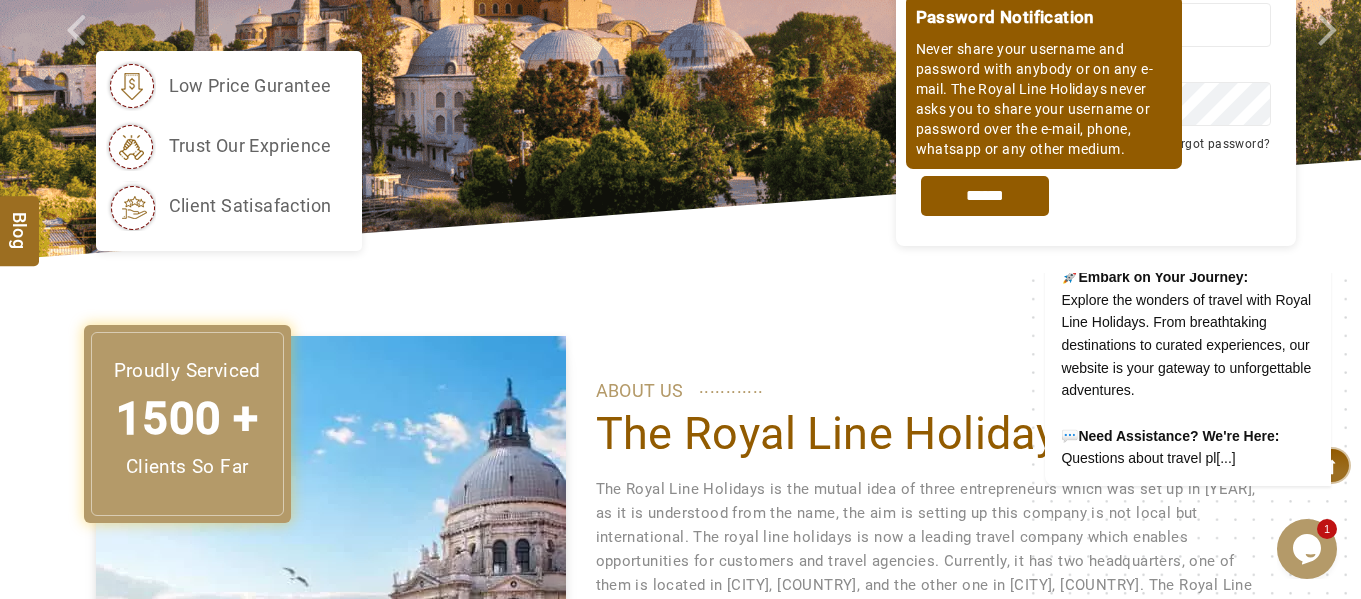 click on "*****" at bounding box center (985, 196) 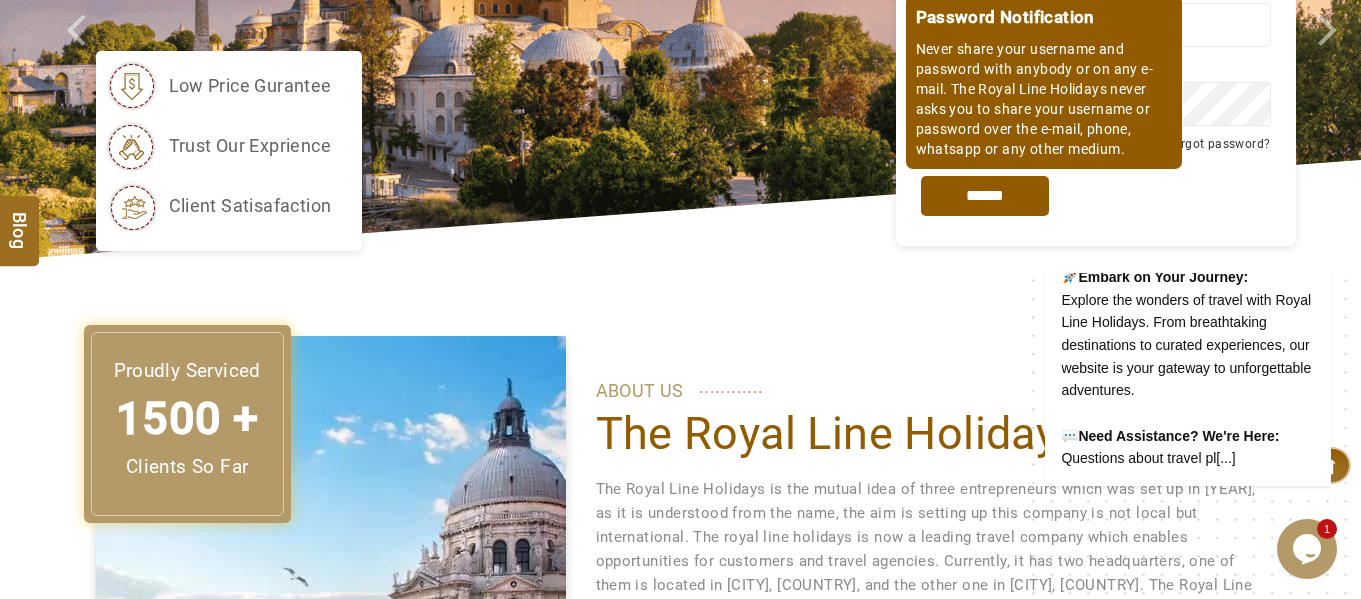 click on "*****" at bounding box center [985, 196] 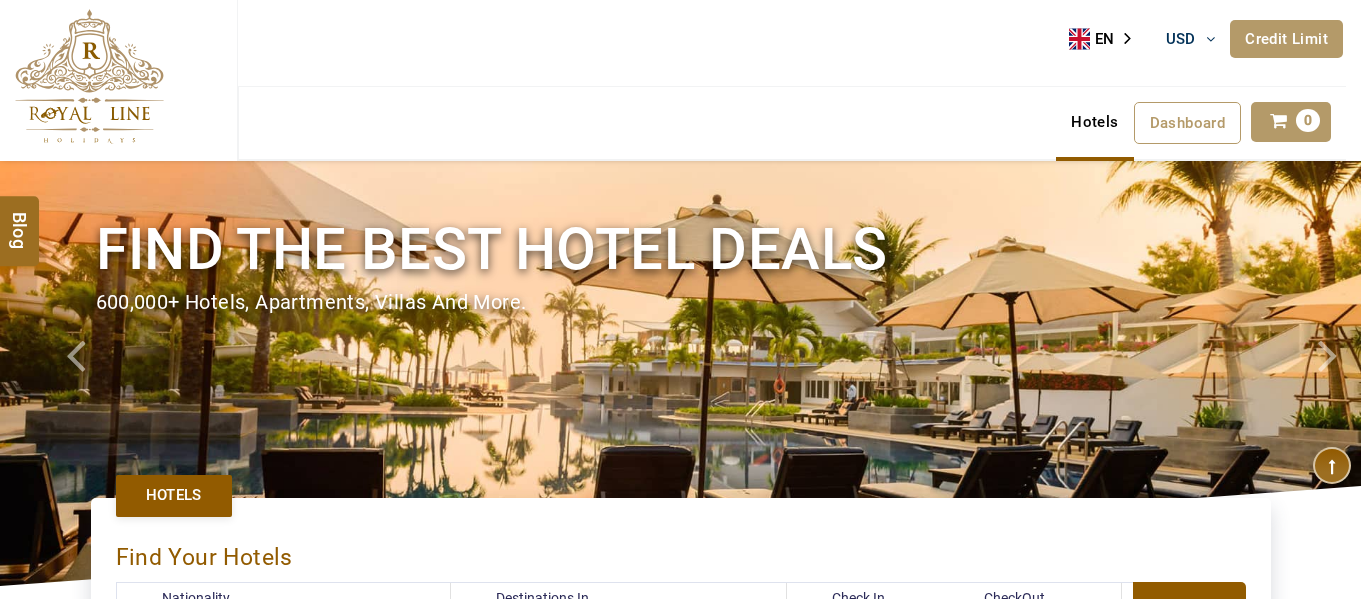 scroll, scrollTop: 0, scrollLeft: 0, axis: both 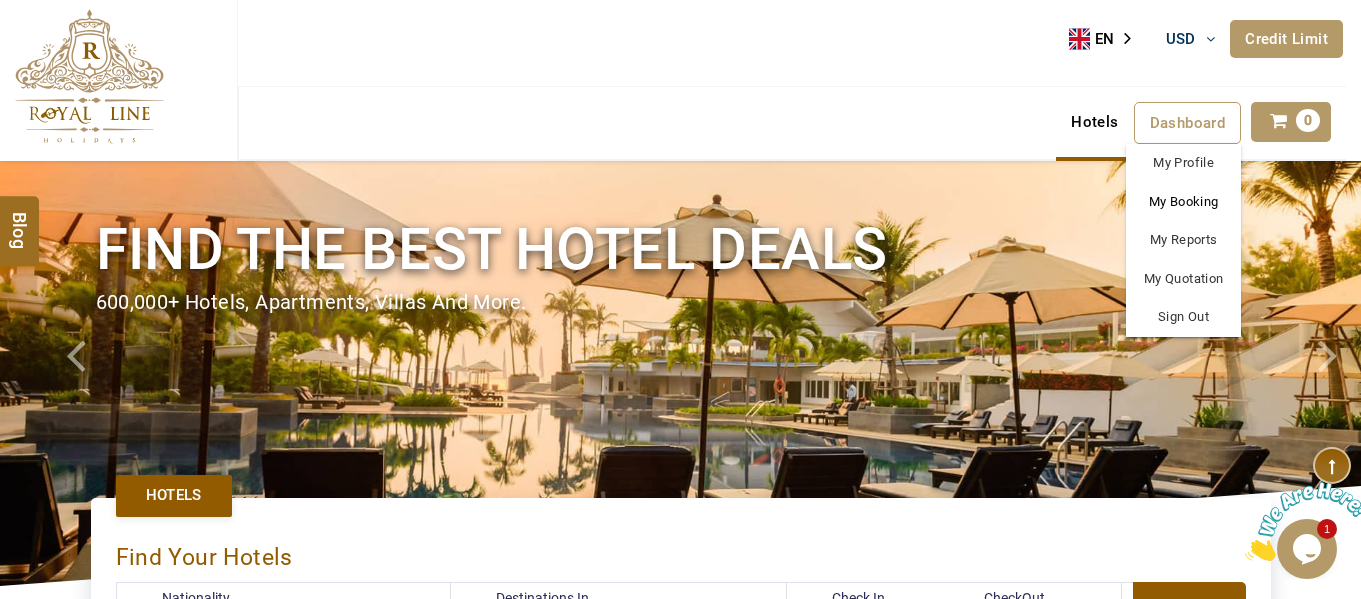 click on "My Booking" at bounding box center [1183, 202] 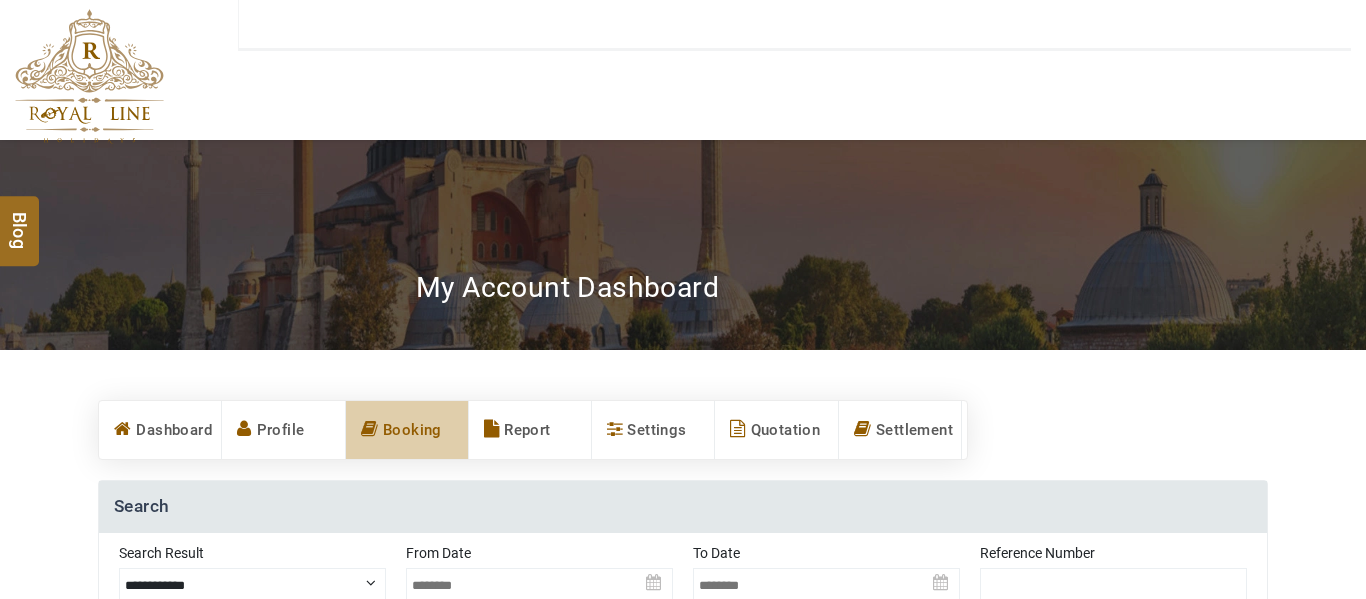 type on "**********" 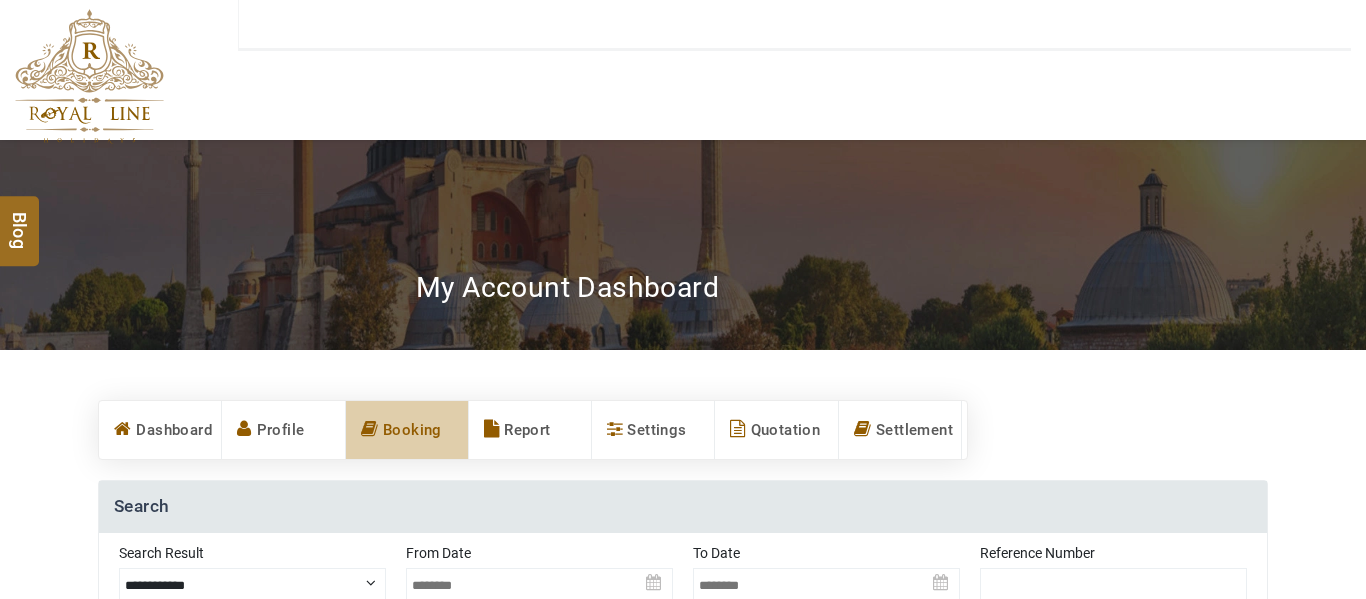 type on "**********" 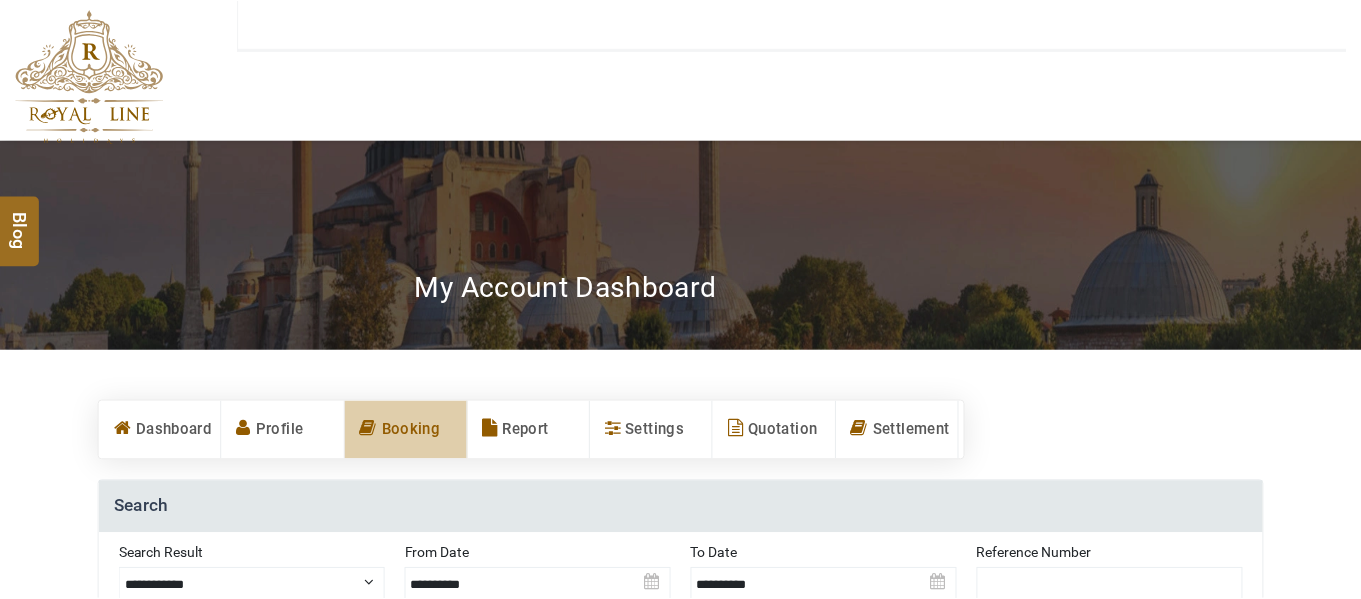 scroll, scrollTop: 0, scrollLeft: 0, axis: both 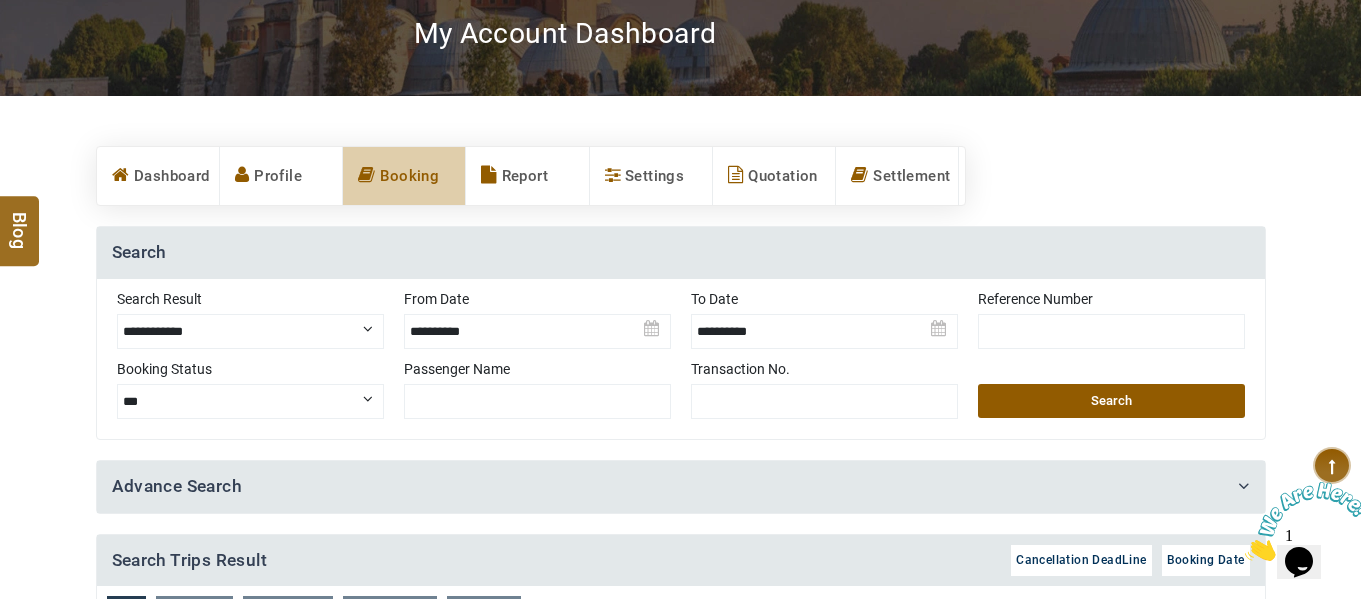 click at bounding box center (1111, 331) 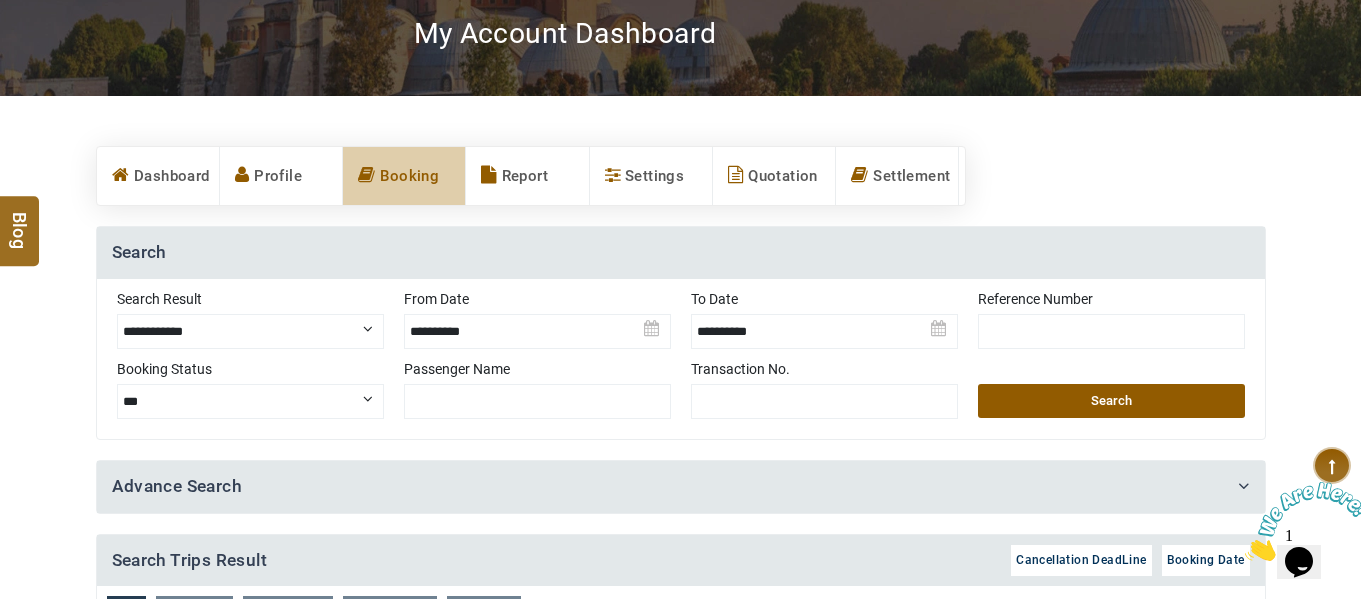 paste on "**********" 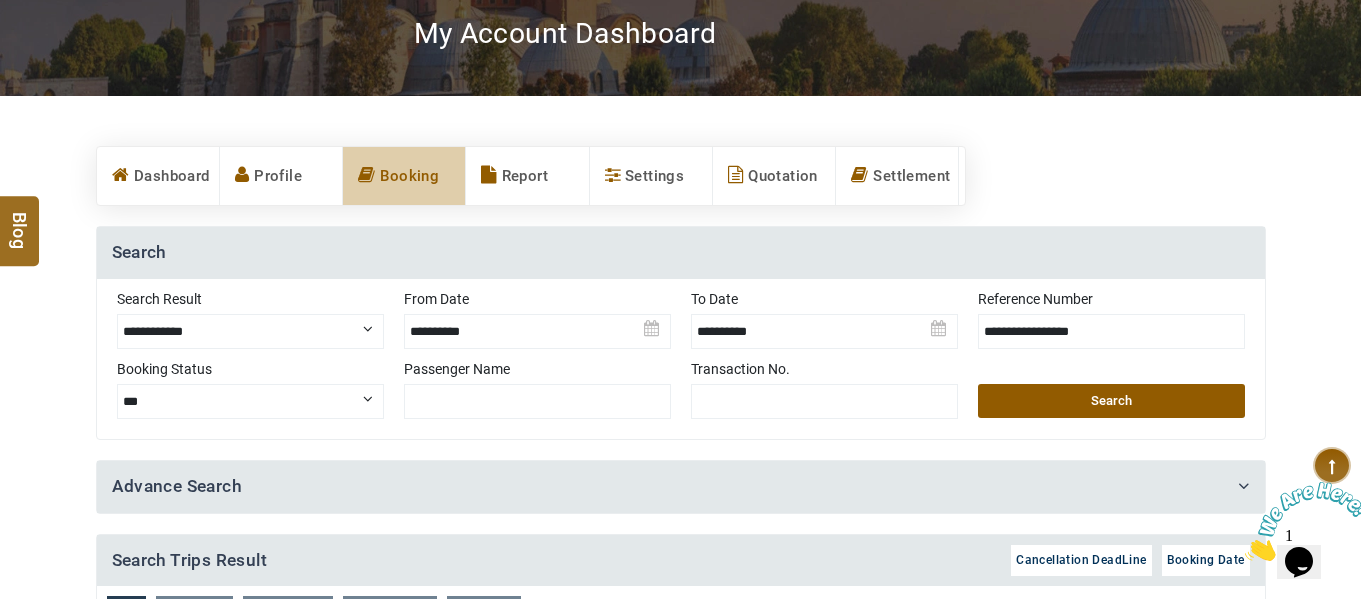 type on "**********" 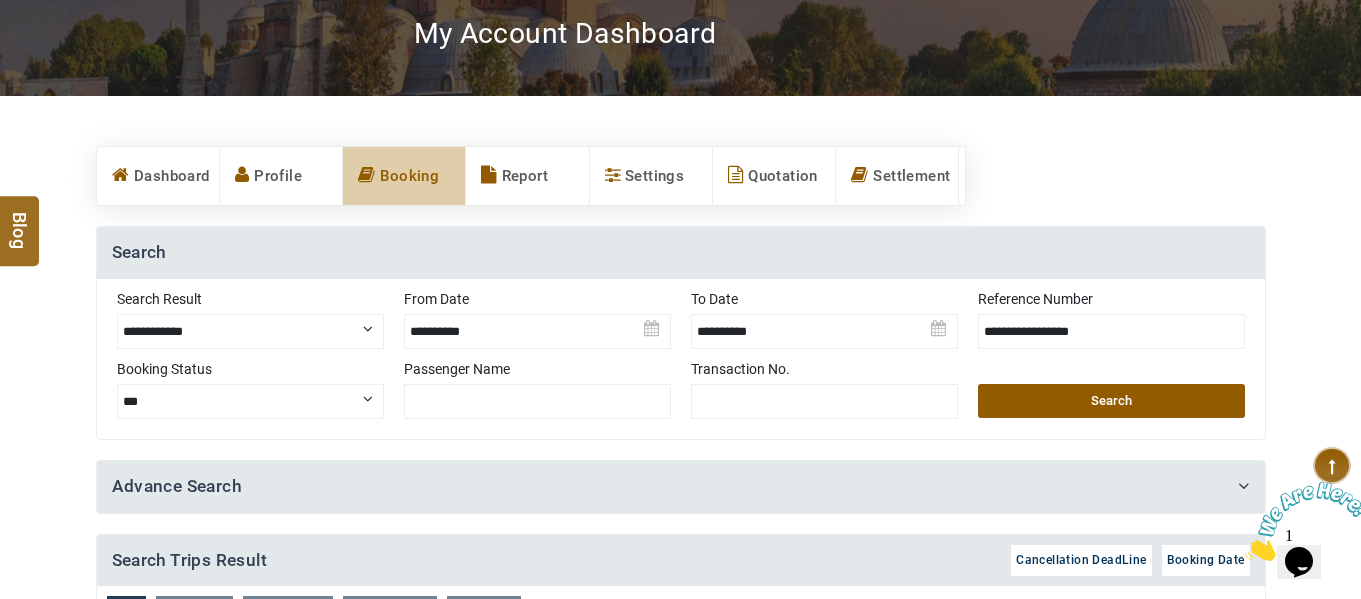 type 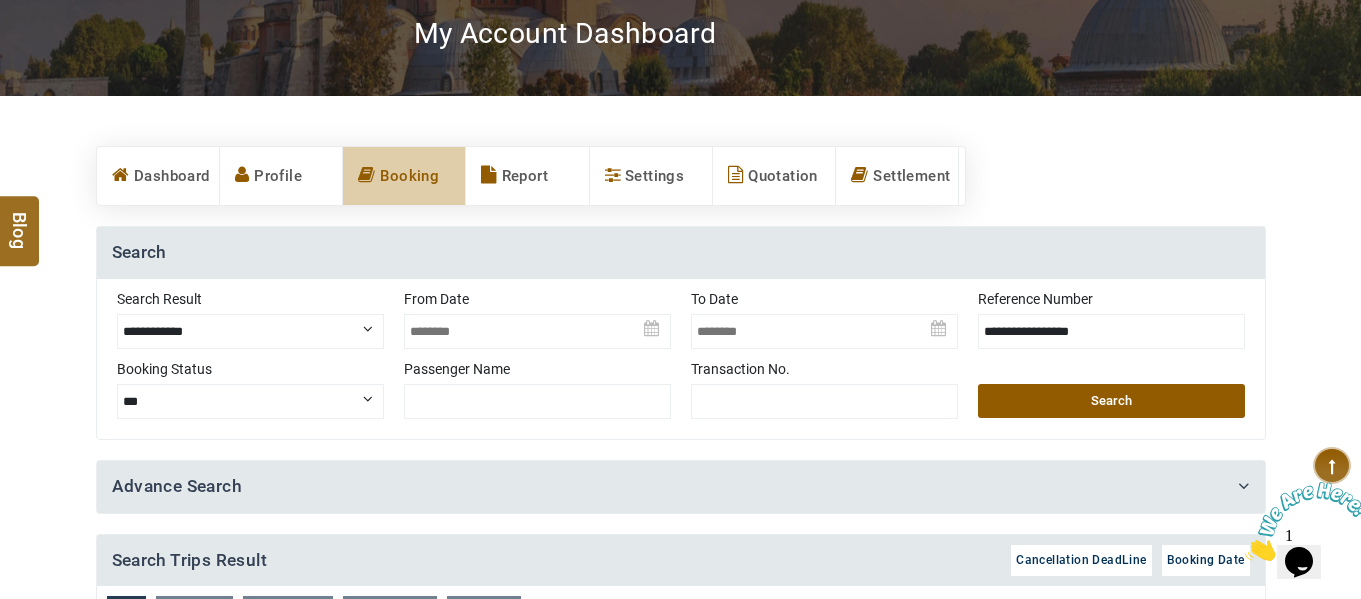 click on "Search" at bounding box center (1111, 401) 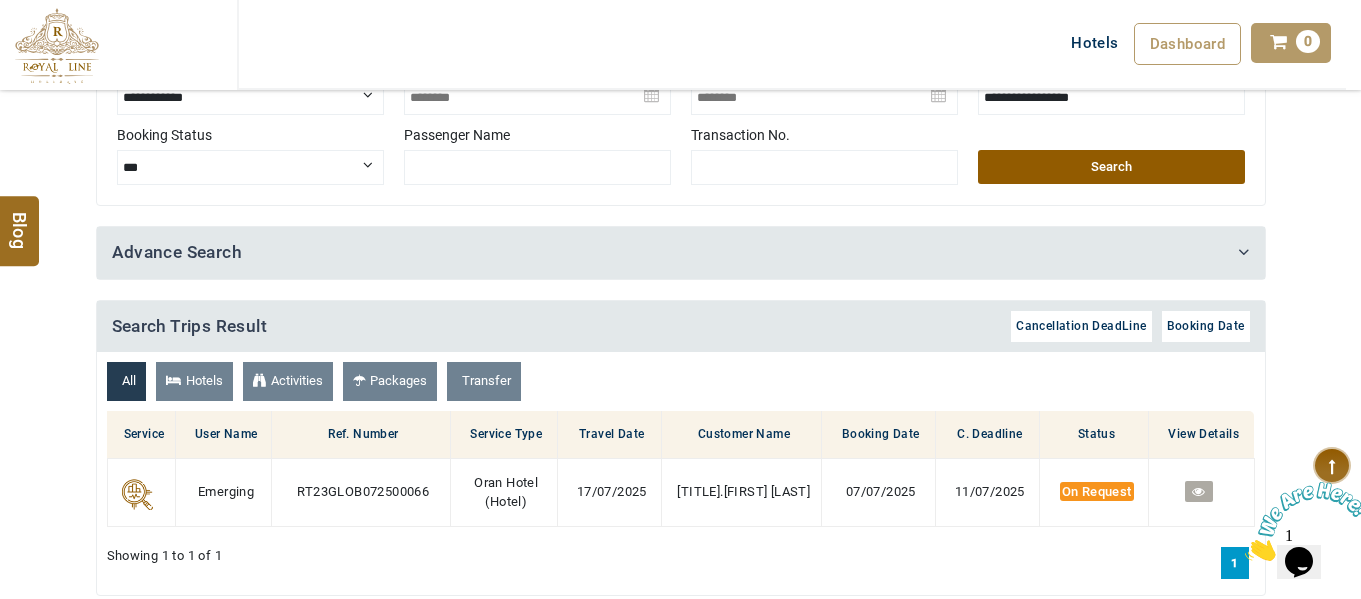 scroll, scrollTop: 515, scrollLeft: 0, axis: vertical 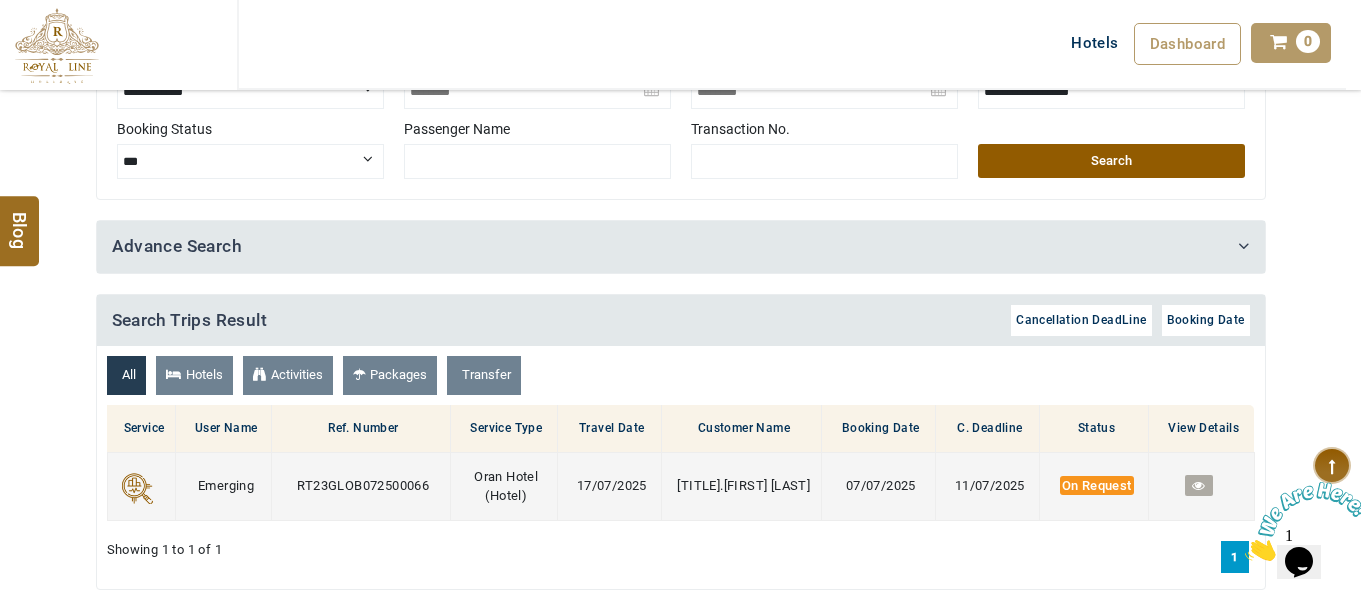 click at bounding box center [1198, 485] 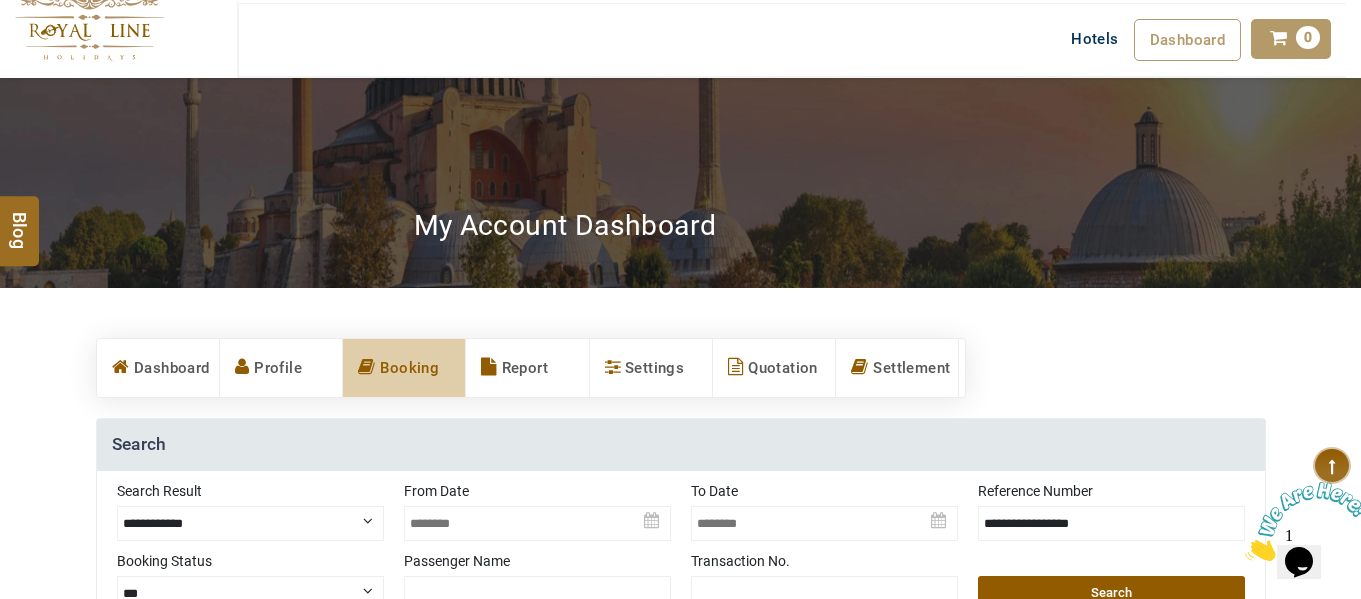 scroll, scrollTop: 0, scrollLeft: 0, axis: both 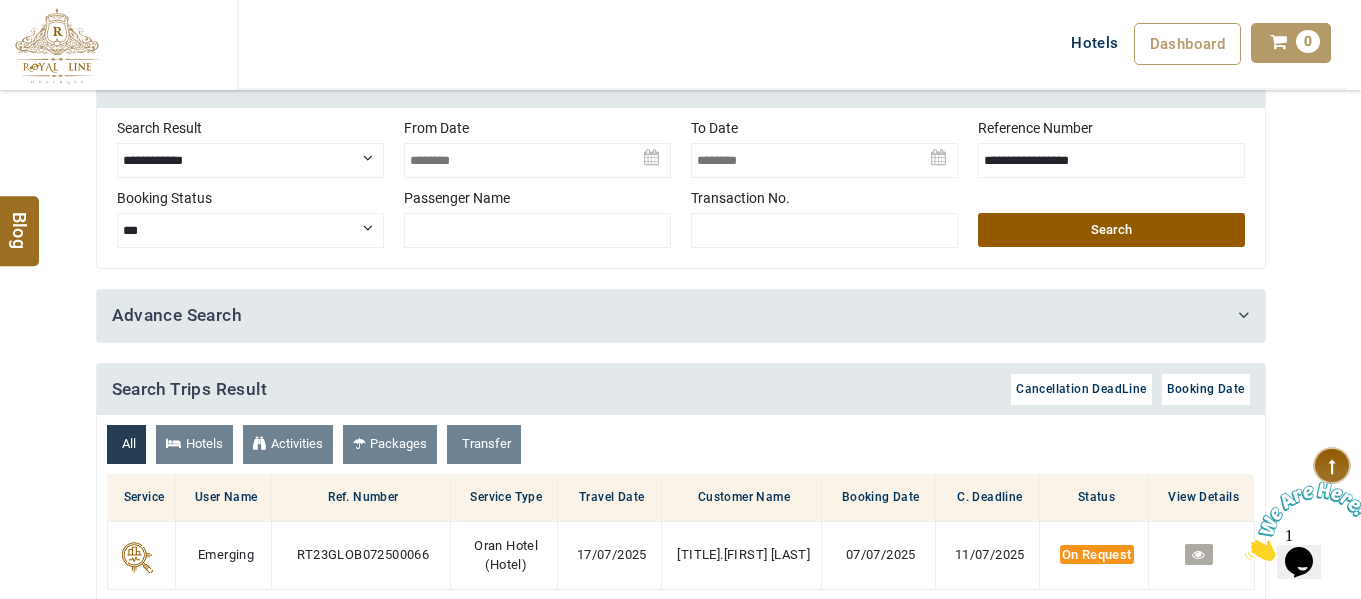 click at bounding box center (1307, 521) 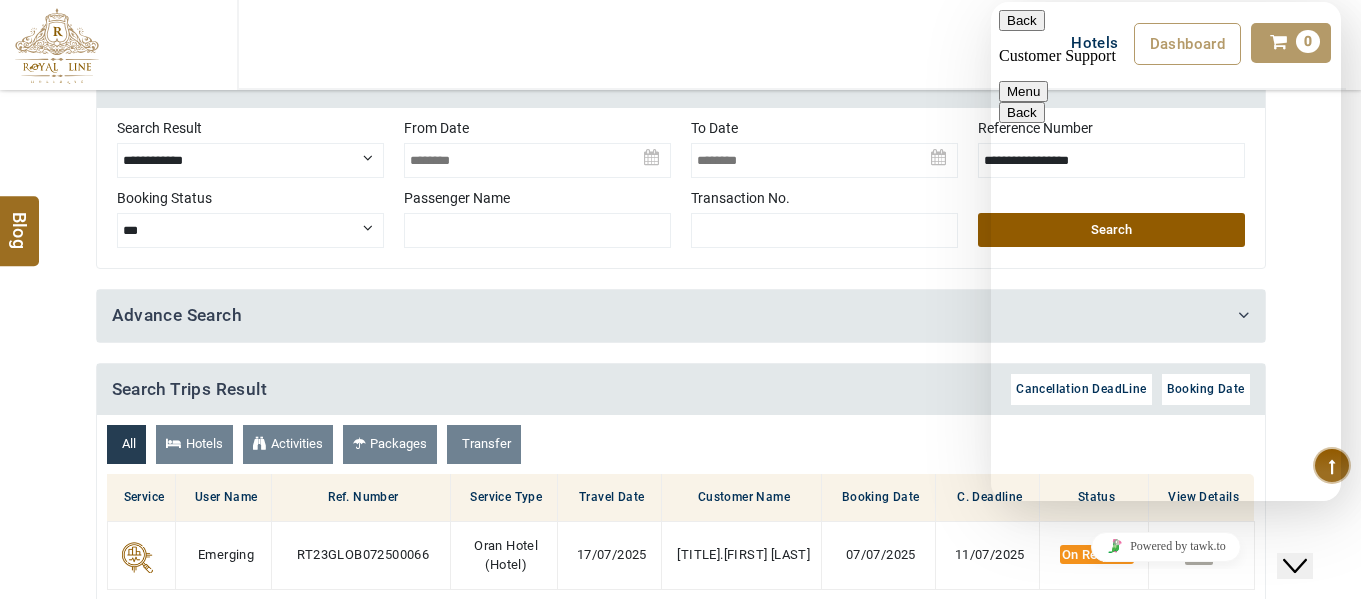 scroll, scrollTop: 486, scrollLeft: 0, axis: vertical 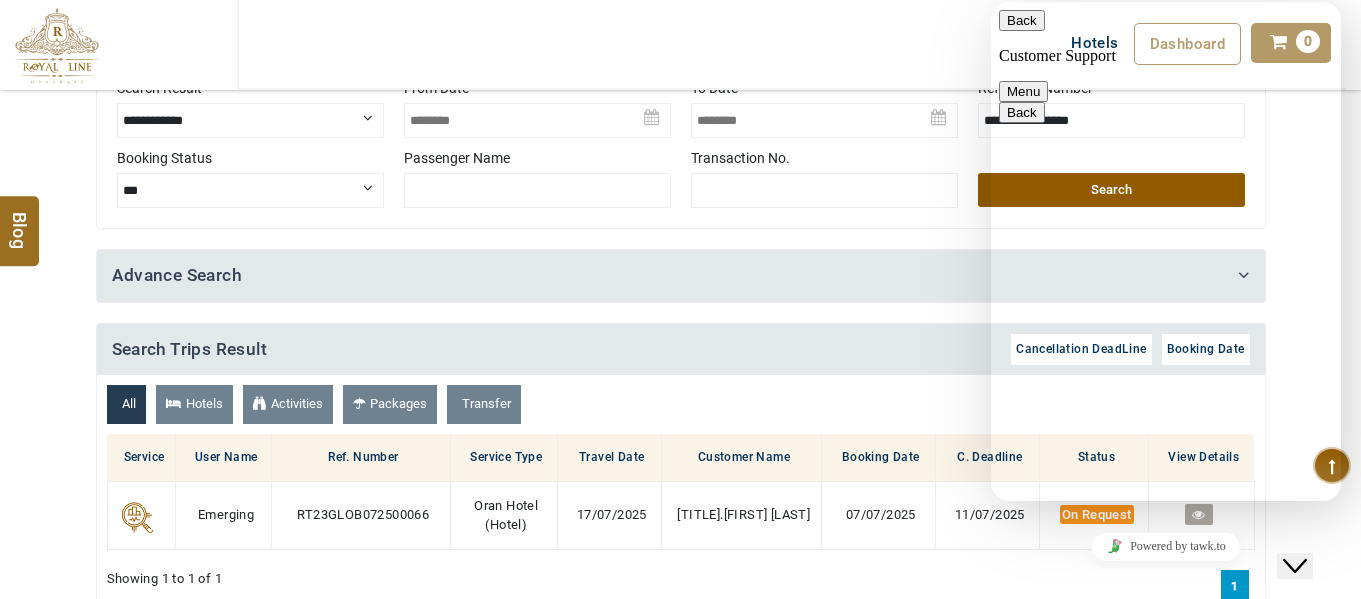 click at bounding box center [991, 2] 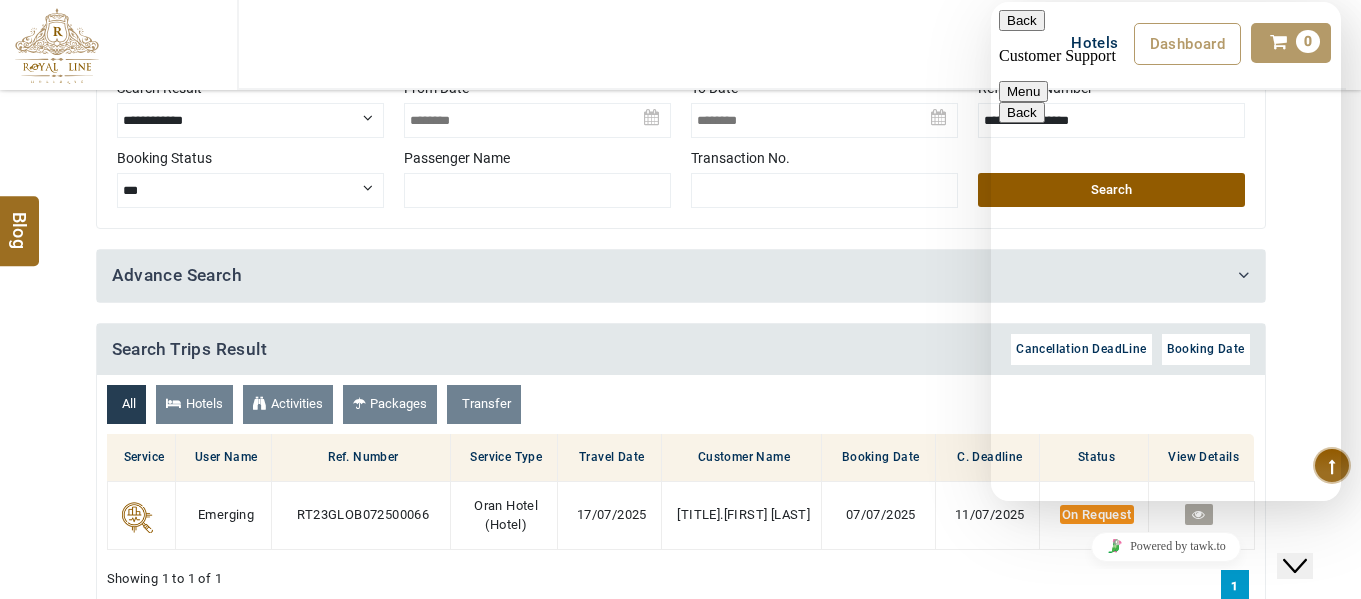 scroll, scrollTop: 0, scrollLeft: 0, axis: both 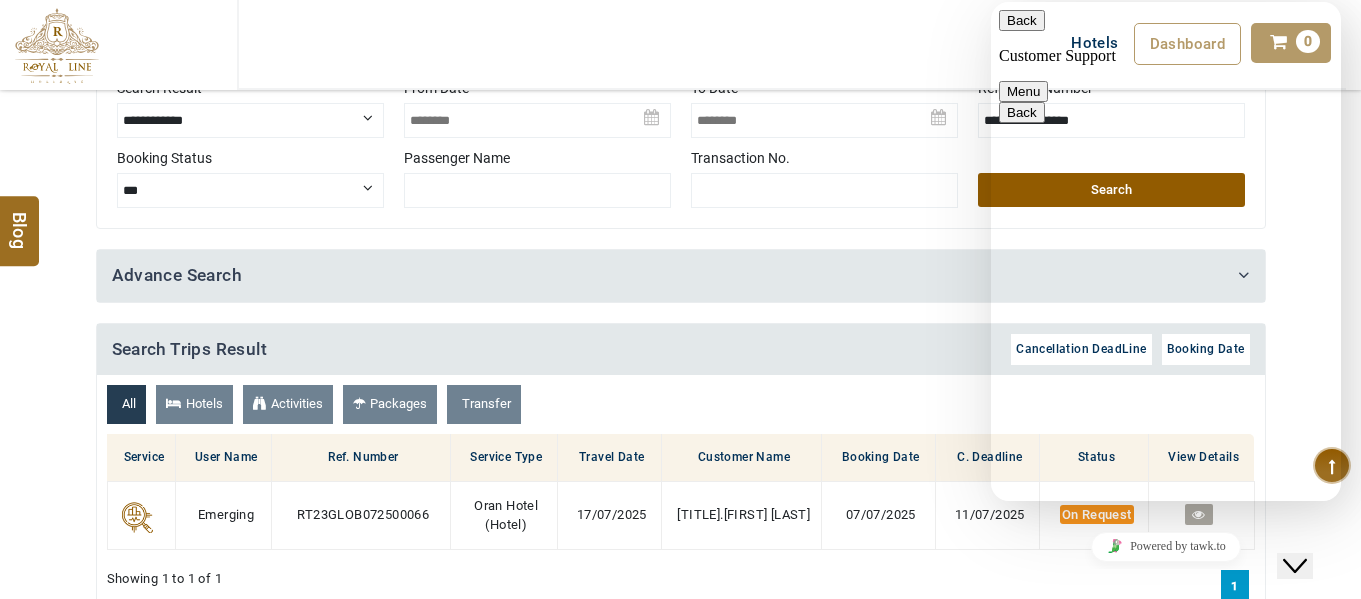 click on "Transaction No." at bounding box center (824, 183) 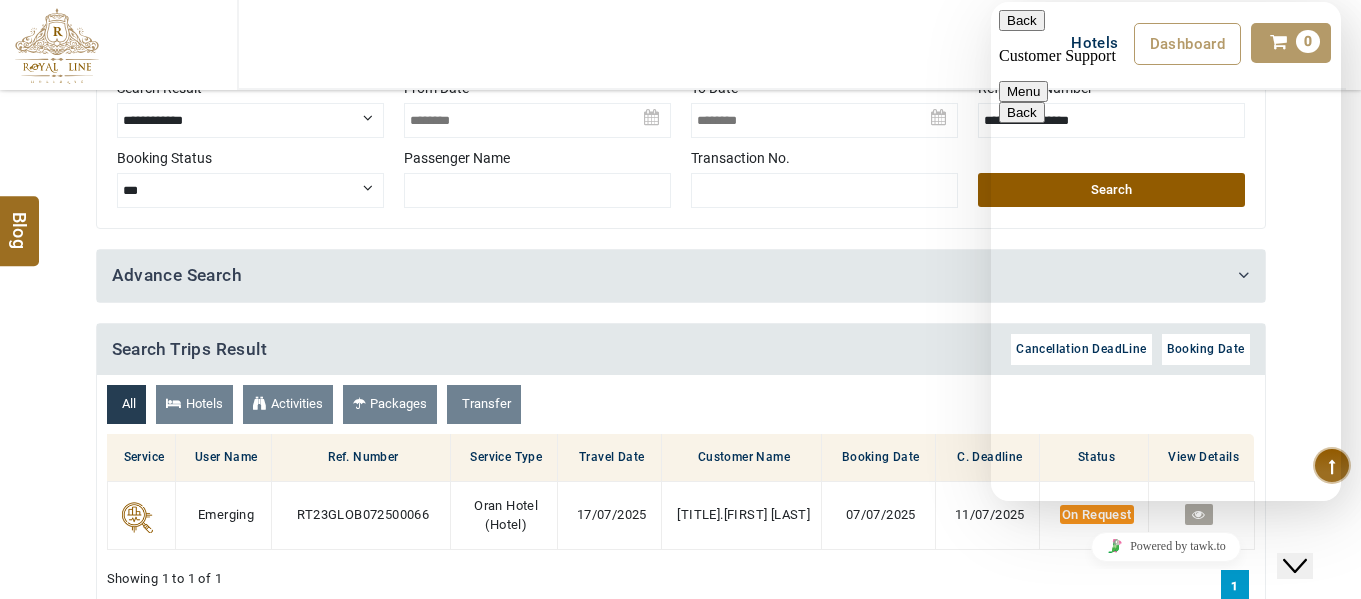 scroll, scrollTop: 0, scrollLeft: 0, axis: both 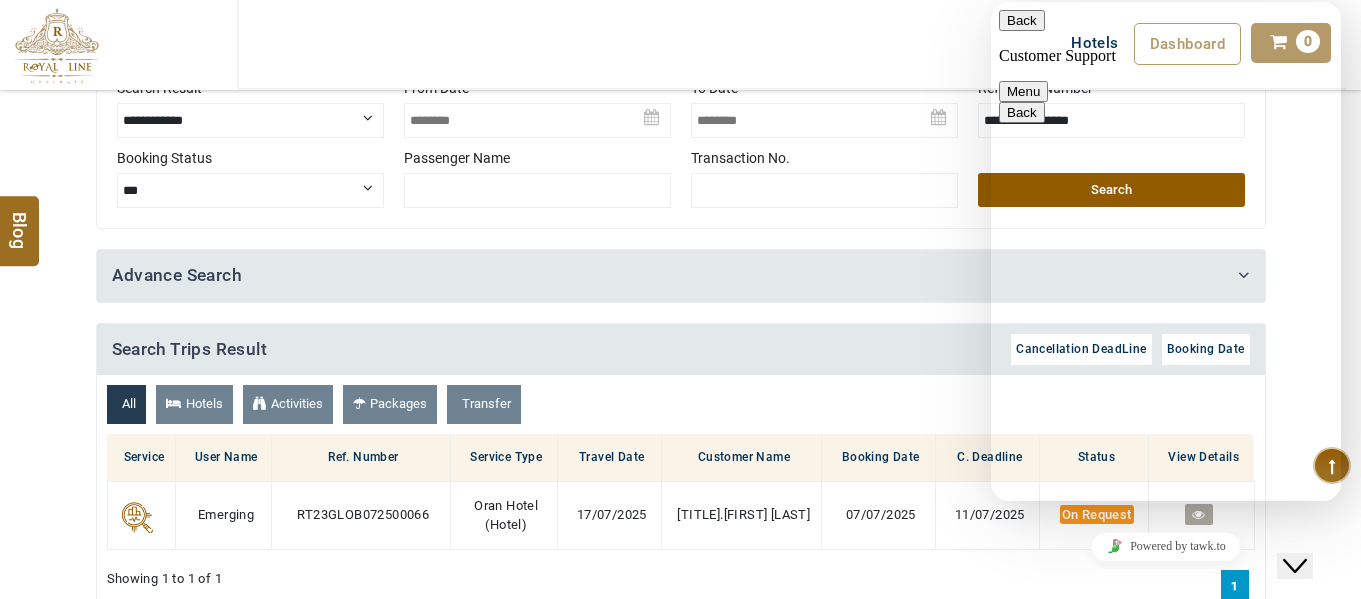 click on "**********" at bounding box center (681, 148) 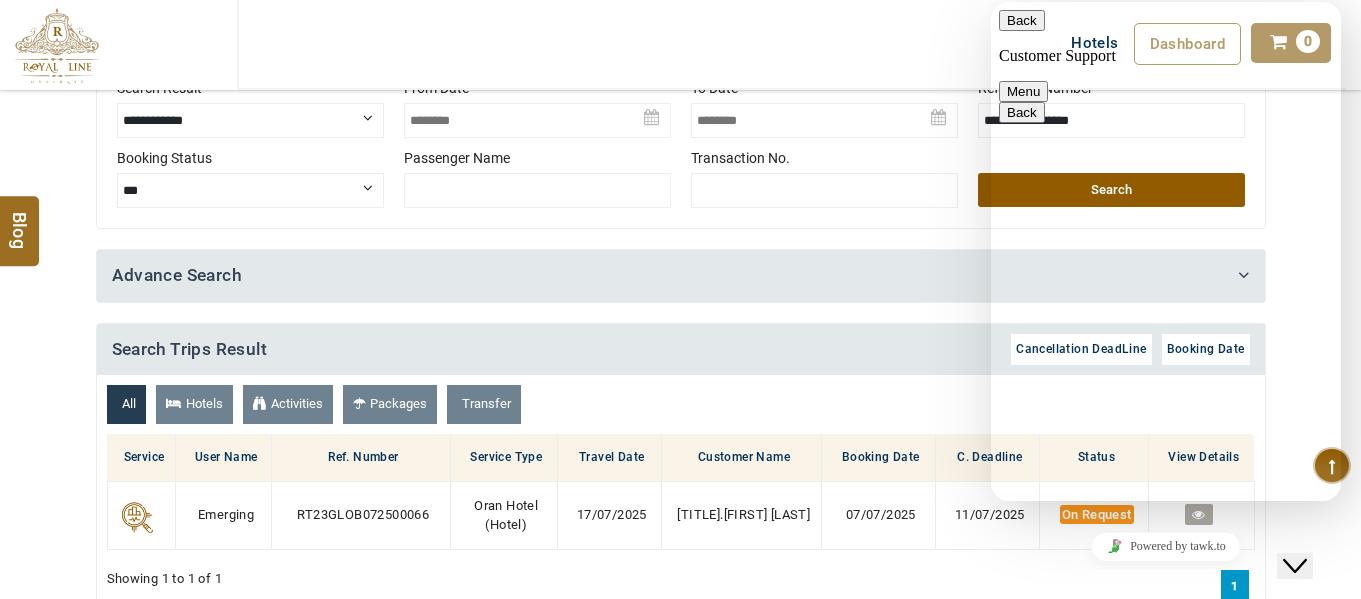 click 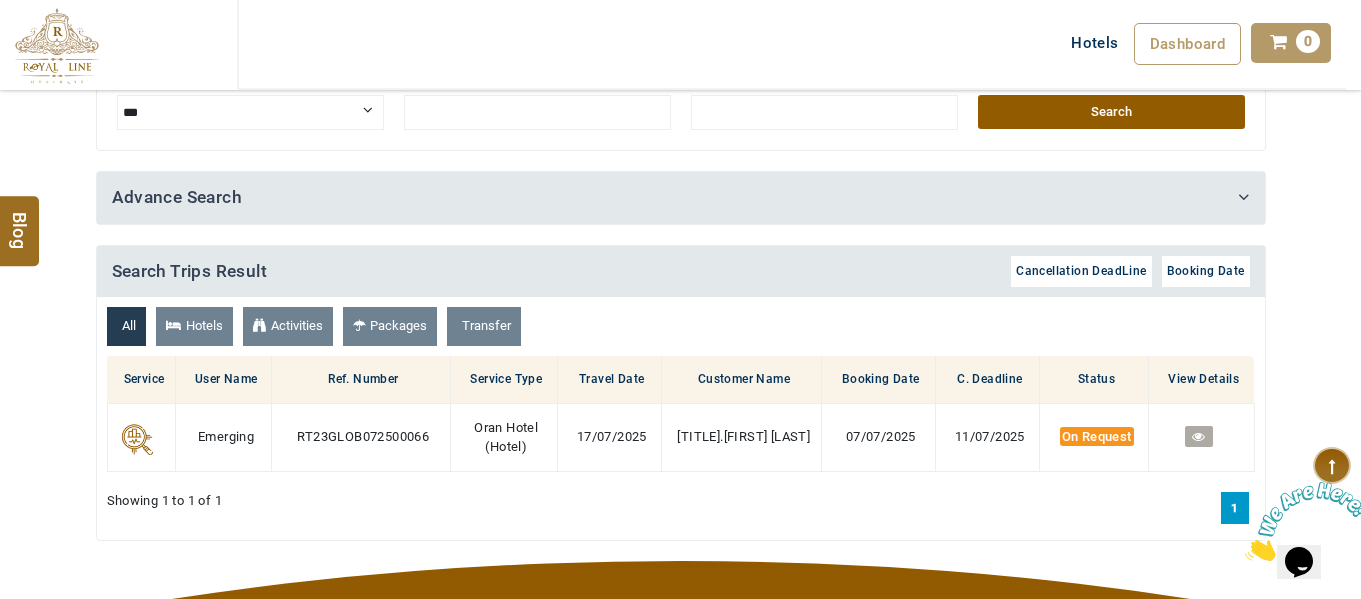 scroll, scrollTop: 591, scrollLeft: 0, axis: vertical 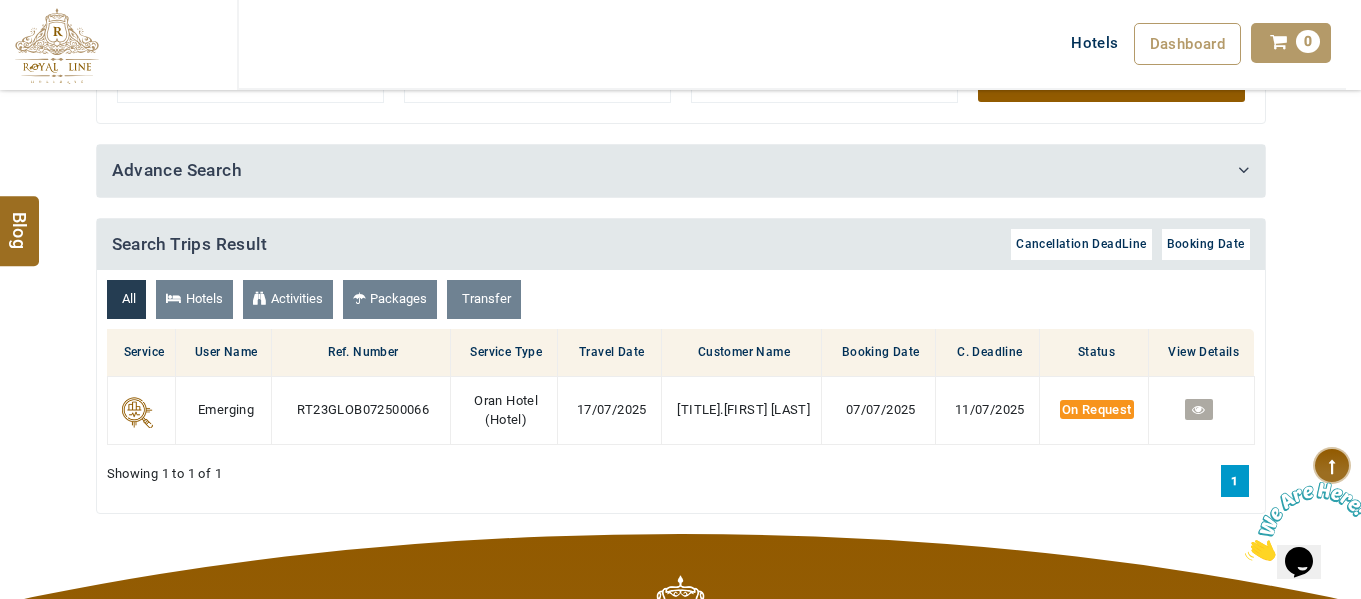 click at bounding box center (1307, 521) 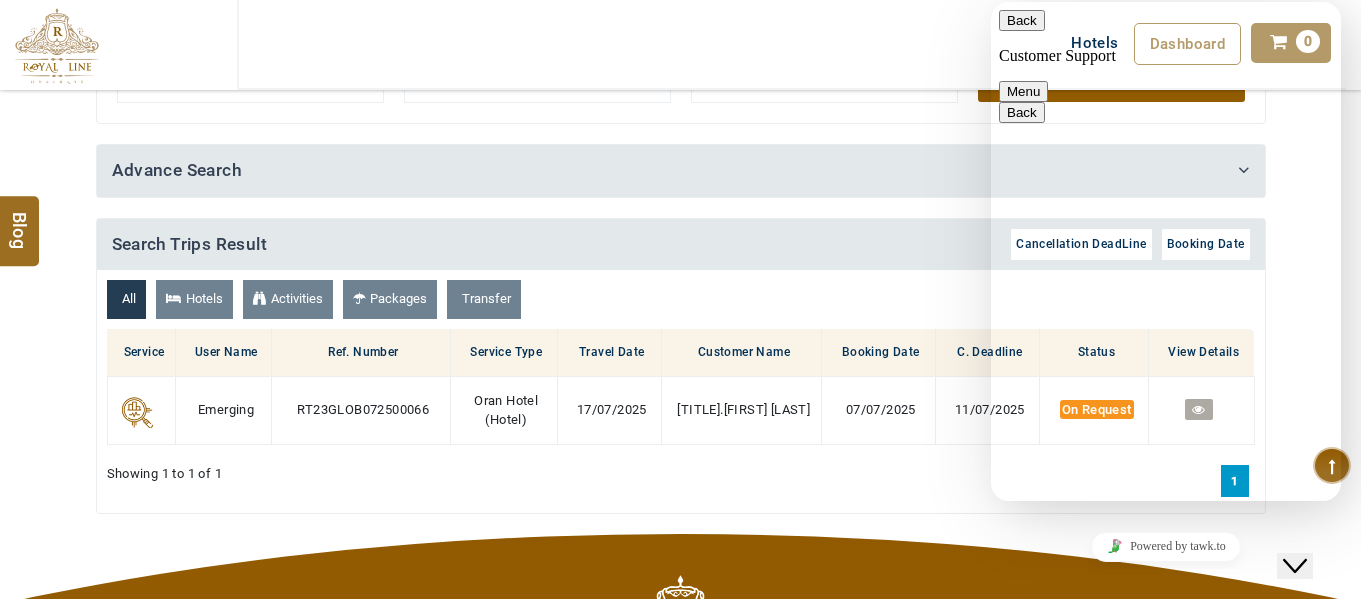 click on "**********" at bounding box center (991, 2) 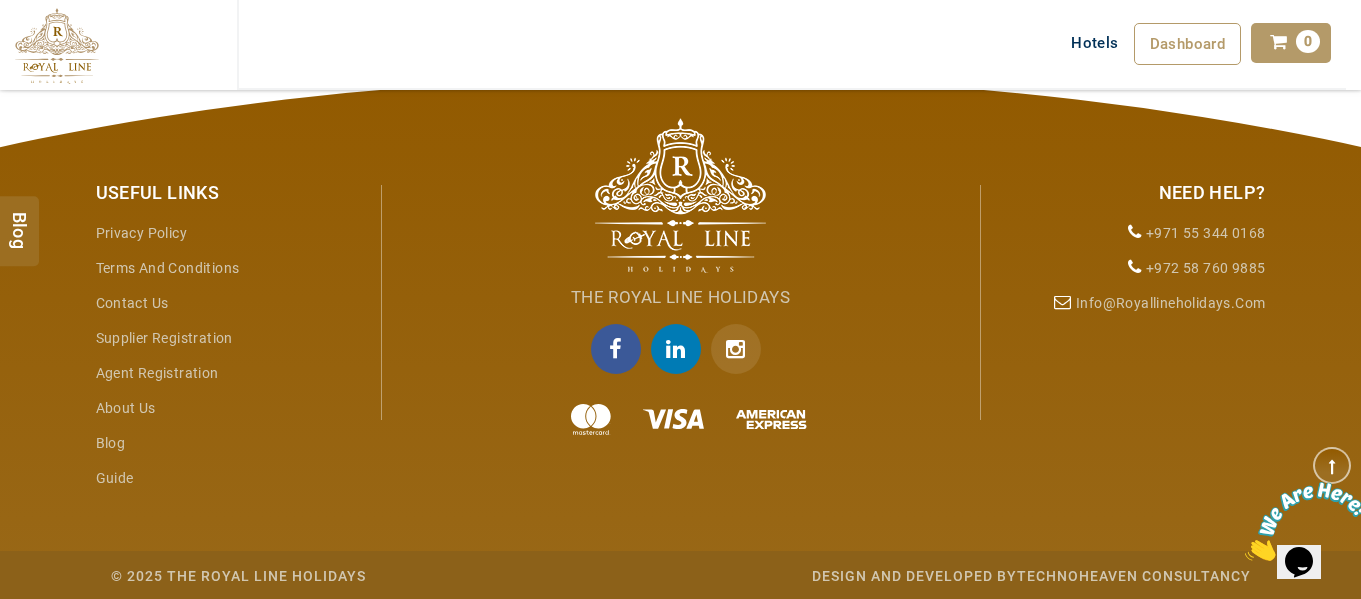 scroll, scrollTop: 1051, scrollLeft: 0, axis: vertical 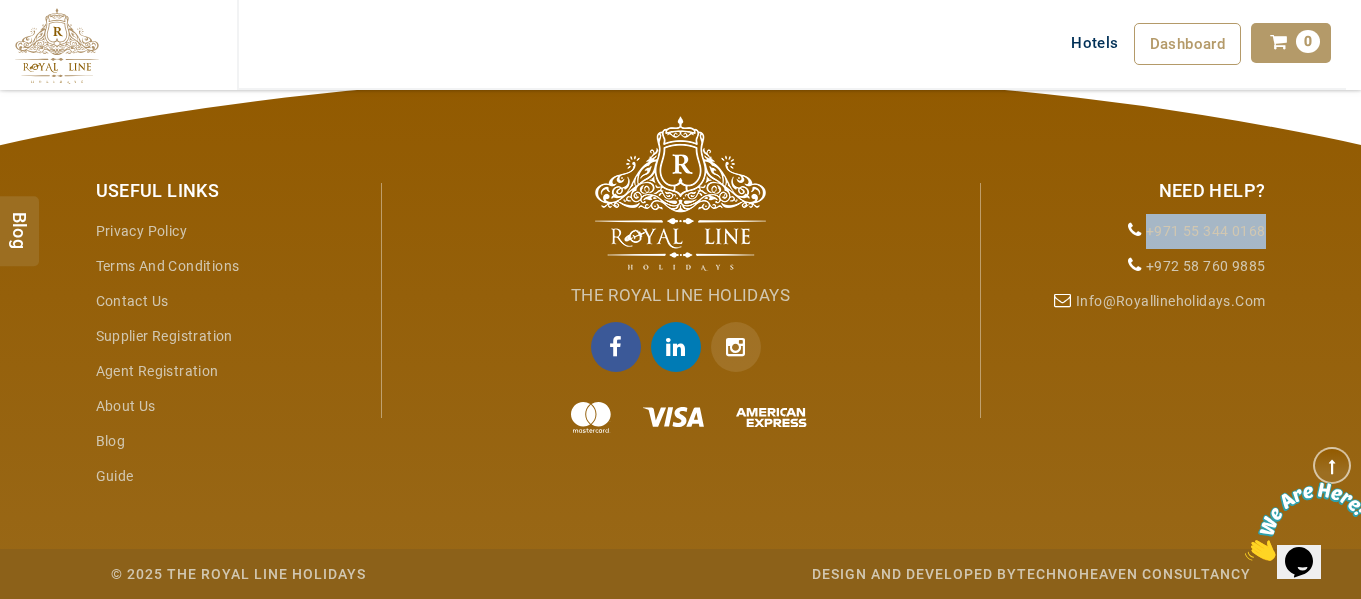 drag, startPoint x: 1146, startPoint y: 228, endPoint x: 1267, endPoint y: 229, distance: 121.004135 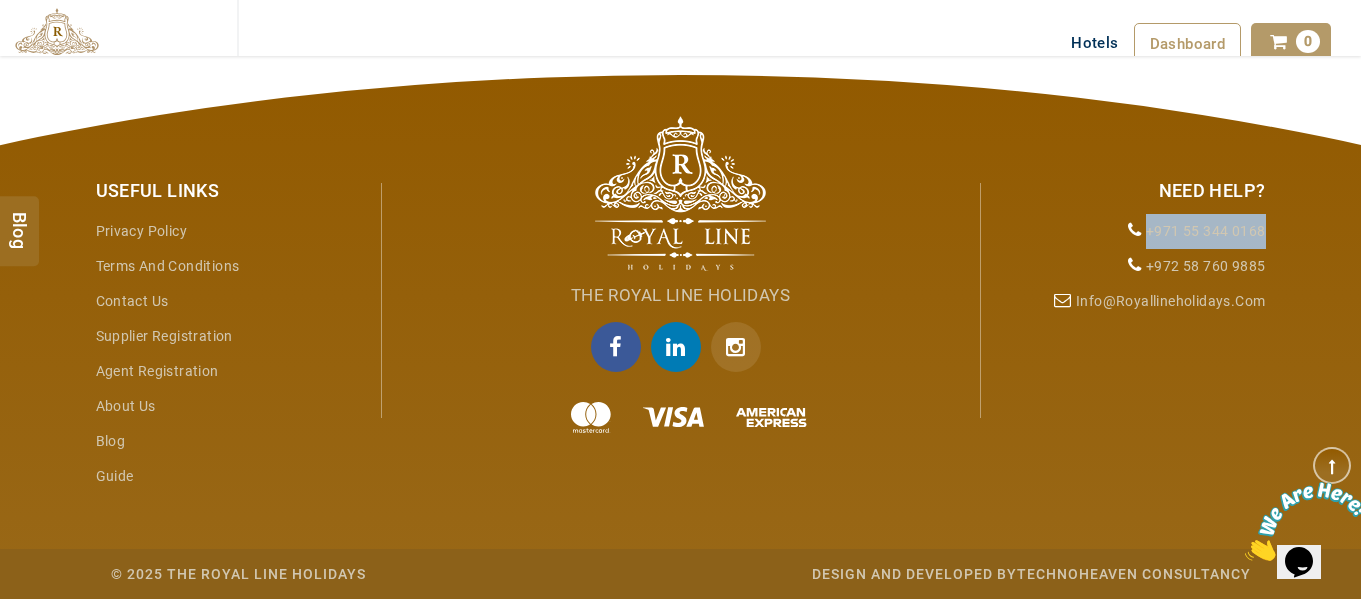 scroll, scrollTop: 0, scrollLeft: 0, axis: both 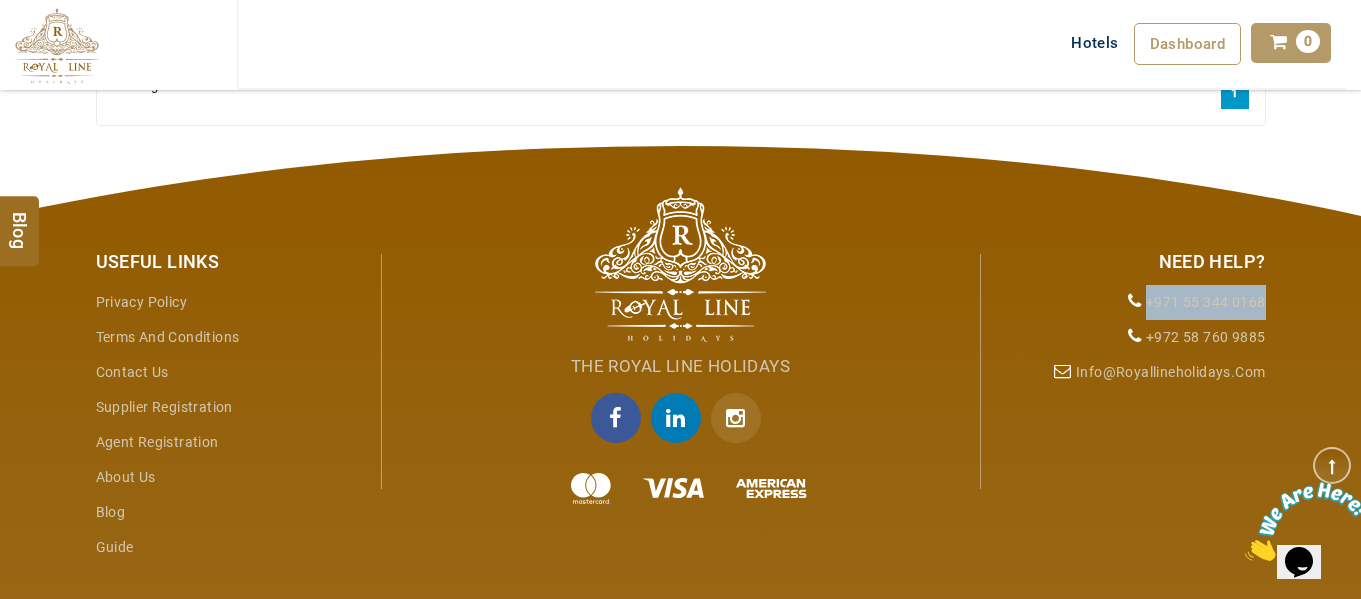 click on "+971 55 344 0168" at bounding box center (1131, 302) 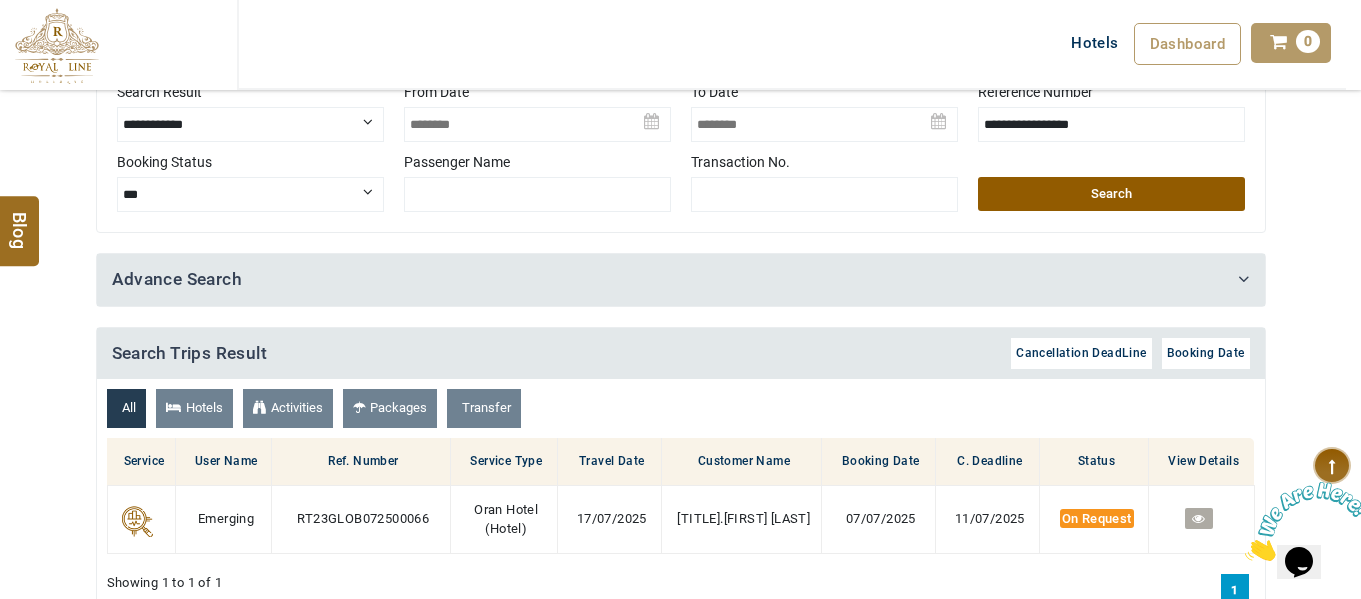 scroll, scrollTop: 0, scrollLeft: 0, axis: both 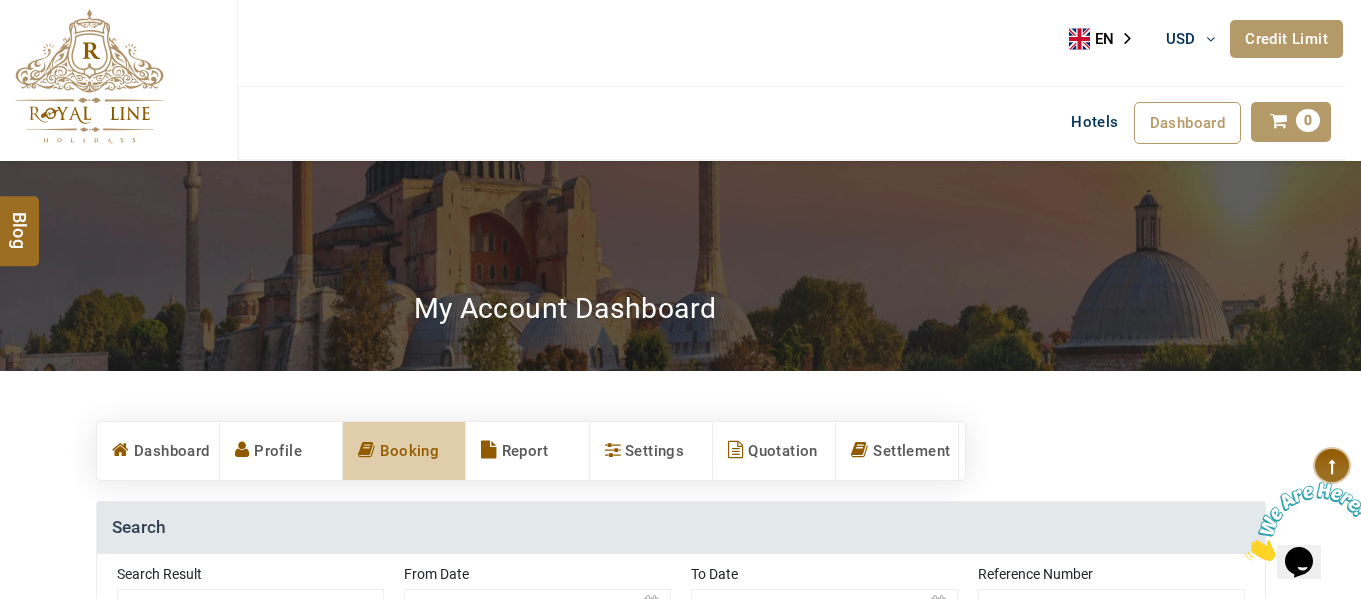 click at bounding box center (1307, 521) 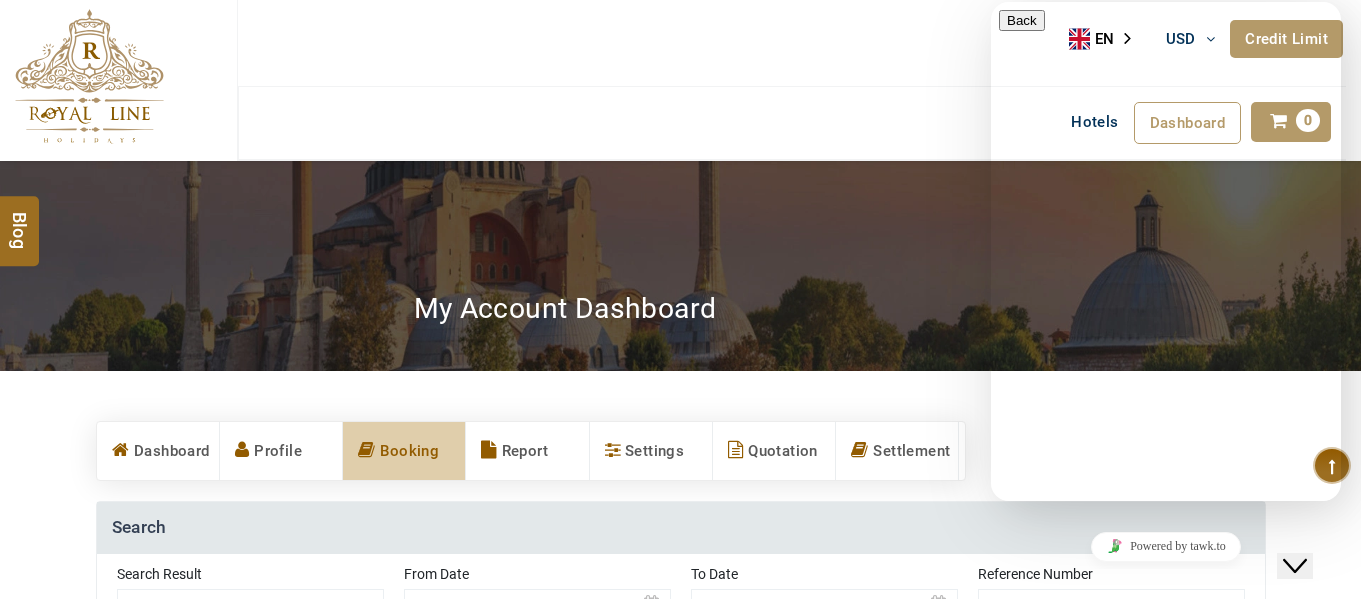 click on "New Conversation" at bounding box center (1166, 607) 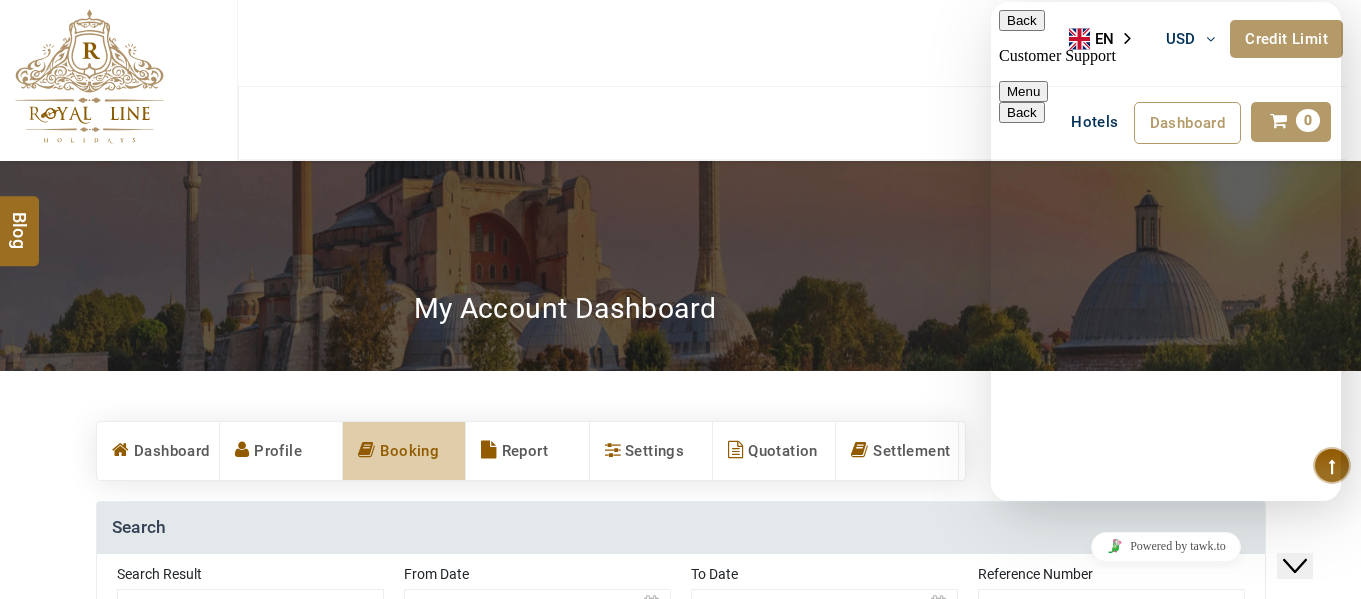 drag, startPoint x: 1336, startPoint y: 245, endPoint x: 1326, endPoint y: 359, distance: 114.43776 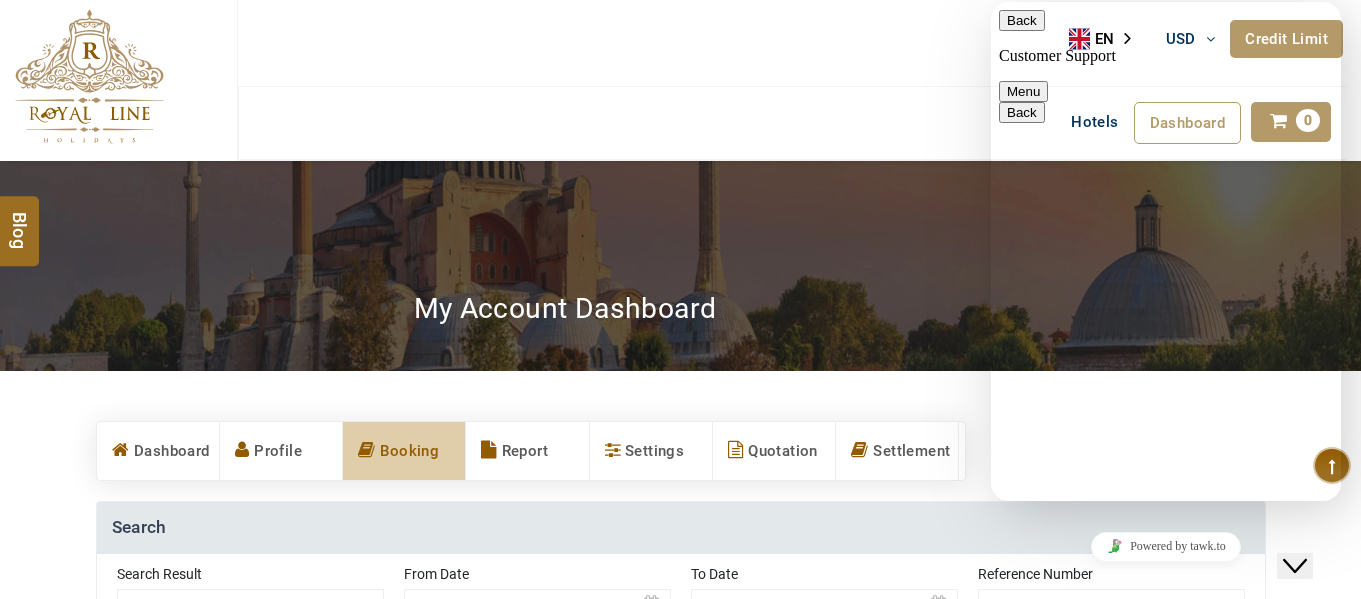 click on "**********" at bounding box center [991, 2] 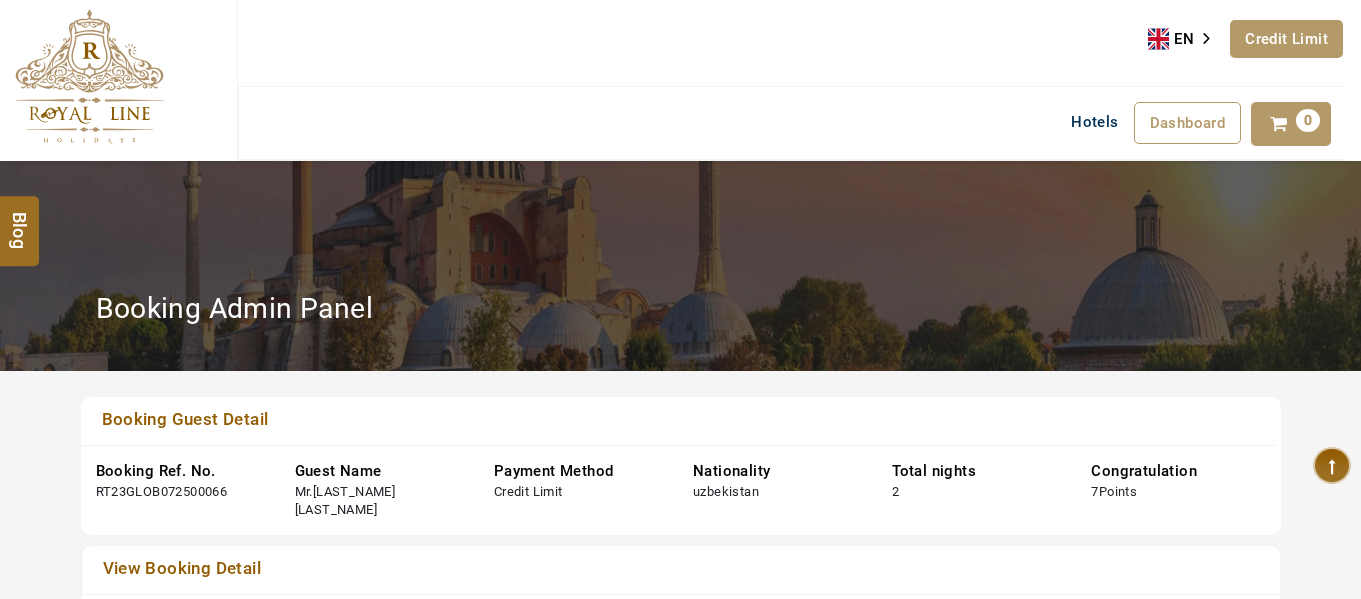 scroll, scrollTop: 0, scrollLeft: 0, axis: both 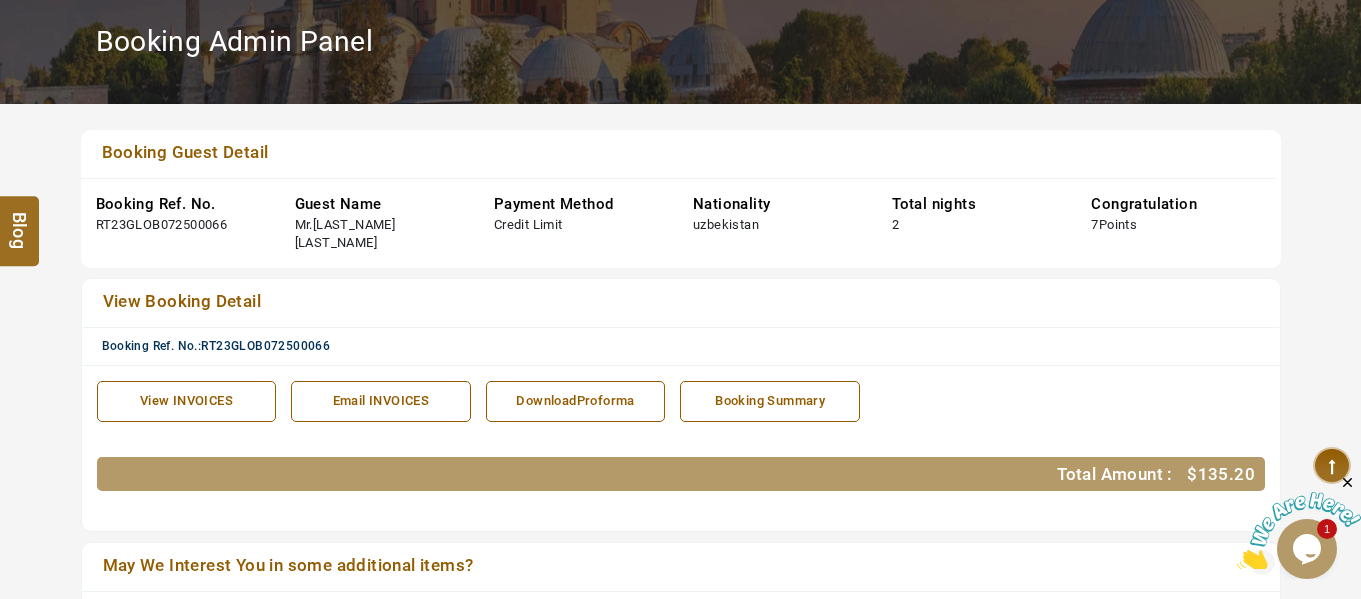 click on "View Booking Detail" at bounding box center [182, 301] 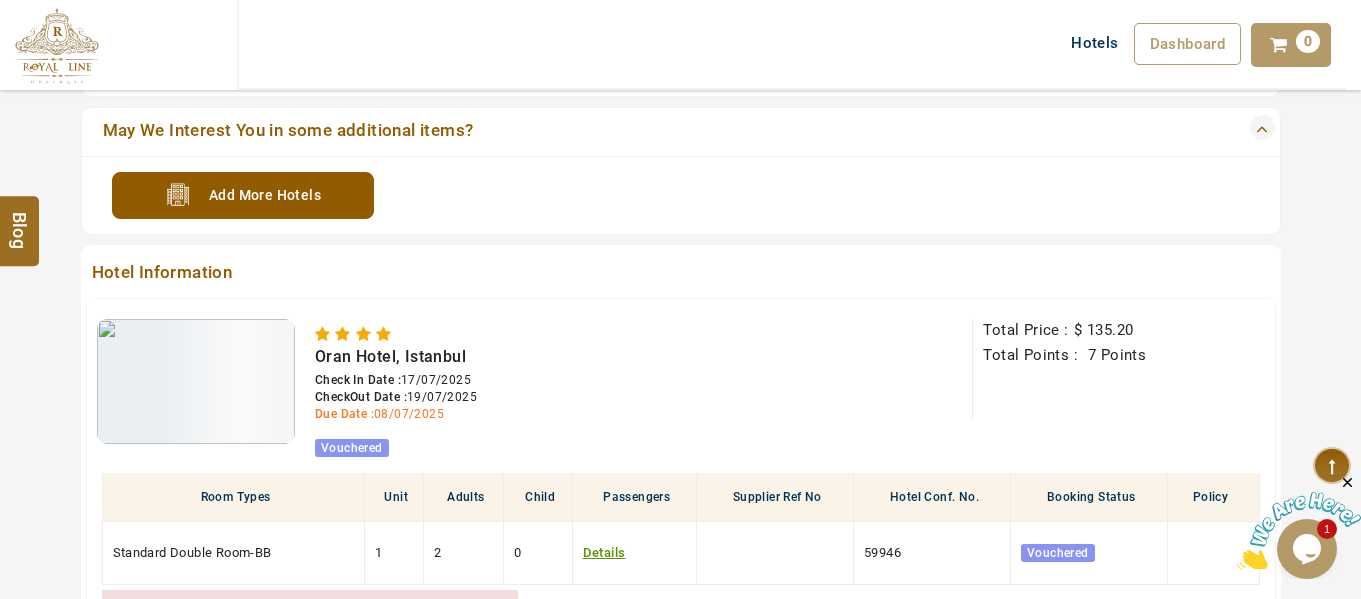 scroll, scrollTop: 802, scrollLeft: 0, axis: vertical 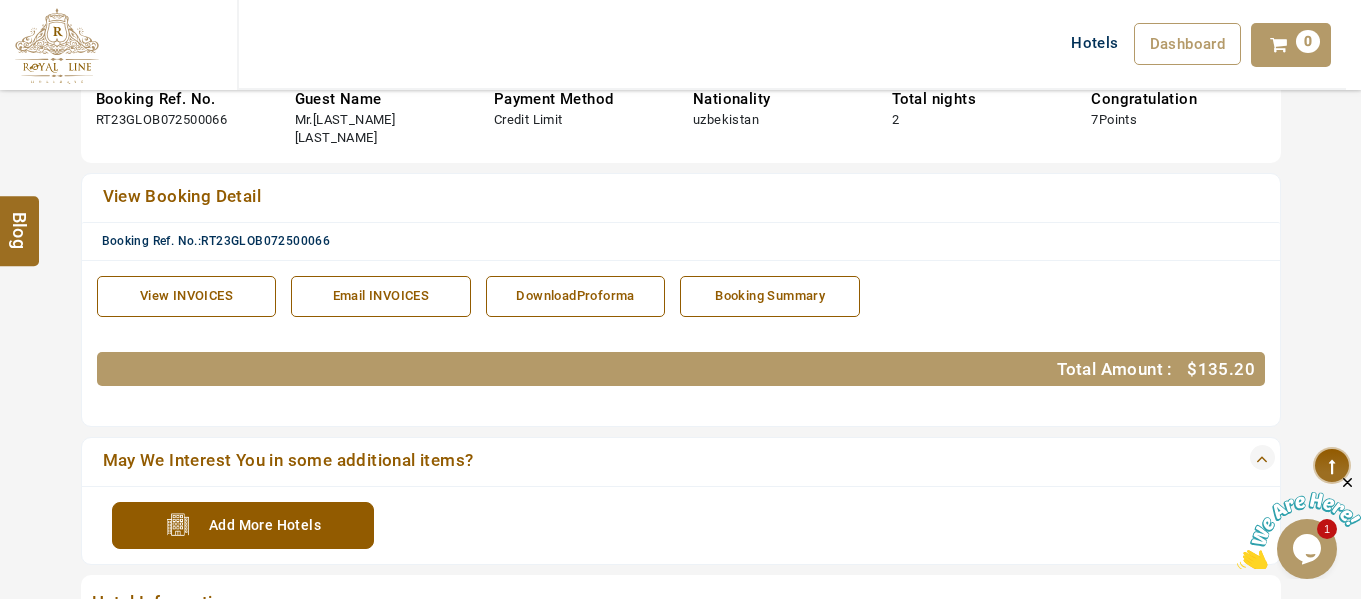 drag, startPoint x: 1346, startPoint y: 167, endPoint x: 1365, endPoint y: 213, distance: 49.76947 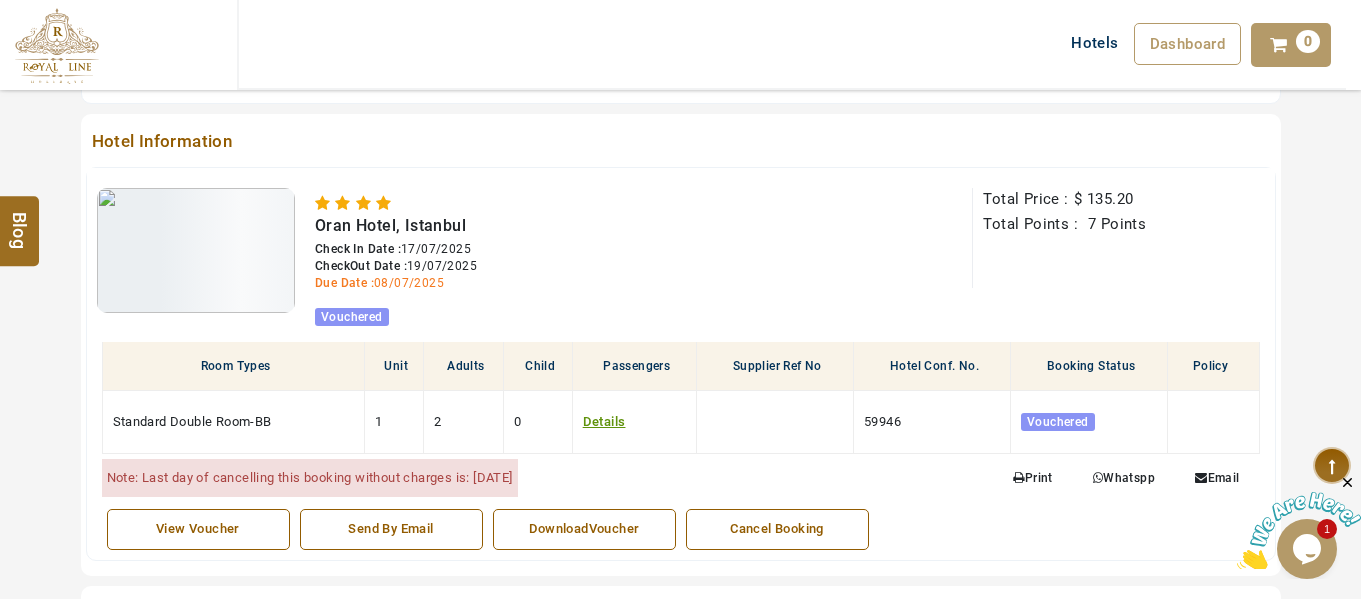 scroll, scrollTop: 820, scrollLeft: 0, axis: vertical 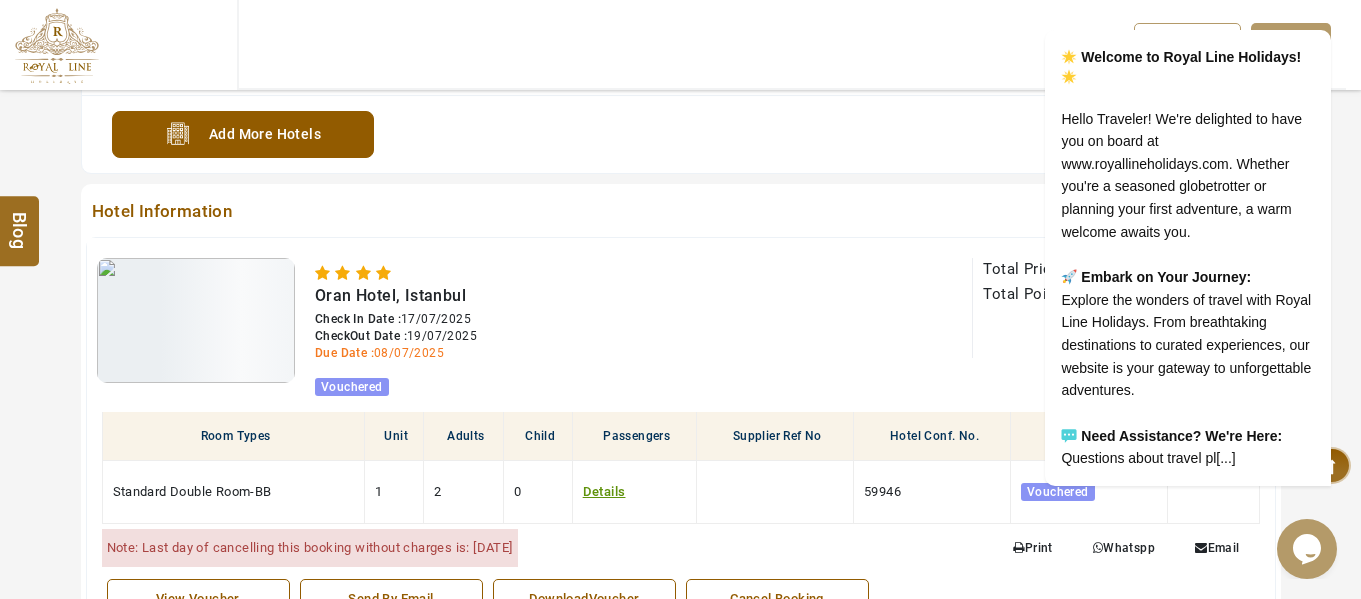 click on "EMERGING USD AED  AED EUR  € USD  $ INR  ₹ THB  ฿ IDR  Rp BHD  BHD TRY  ₺ Credit Limit EN HE AR ES PT ZH Helpline
+971 55 344 0168 Register Now +971 55 344 0168 info@royallineholidays.com About Us What we Offer Blog Why Us Contact Hotels  Dashboard My Profile My Booking My Reports My Quotation Sign Out 0 Points Redeem Now To Redeem 0 Points Future Points  741   Points Credit Limit Credit Limit USD 20000.00 70% Complete Used USD 14787.26 Available USD 5212.74 Setting  Looks like you haven't added anything to your cart yet Countinue Shopping ****** Please Wait.. Blog demo
Remember me Forgot
password? LOG IN Don't have an account?   Register Now My Booking View/ Print/Cancel Your Booking without Signing in Submit rejectpopup Booking Not Confirmed Hotel Name Room Type  Search  Note: Rate/Availability has been changed ! We are unable to confirm with hotel
Please do Another Search demo
in a few moment, You will be celebrating best available rate! Secure Payment 2 7" at bounding box center (680, 558) 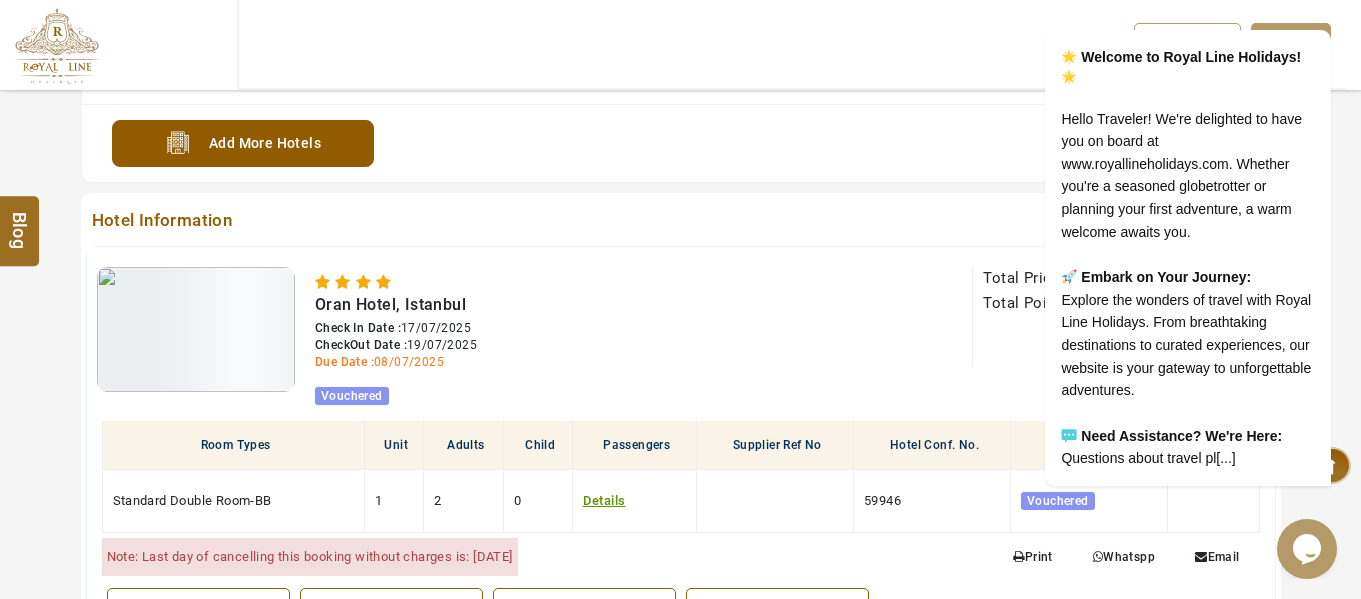 scroll, scrollTop: 758, scrollLeft: 0, axis: vertical 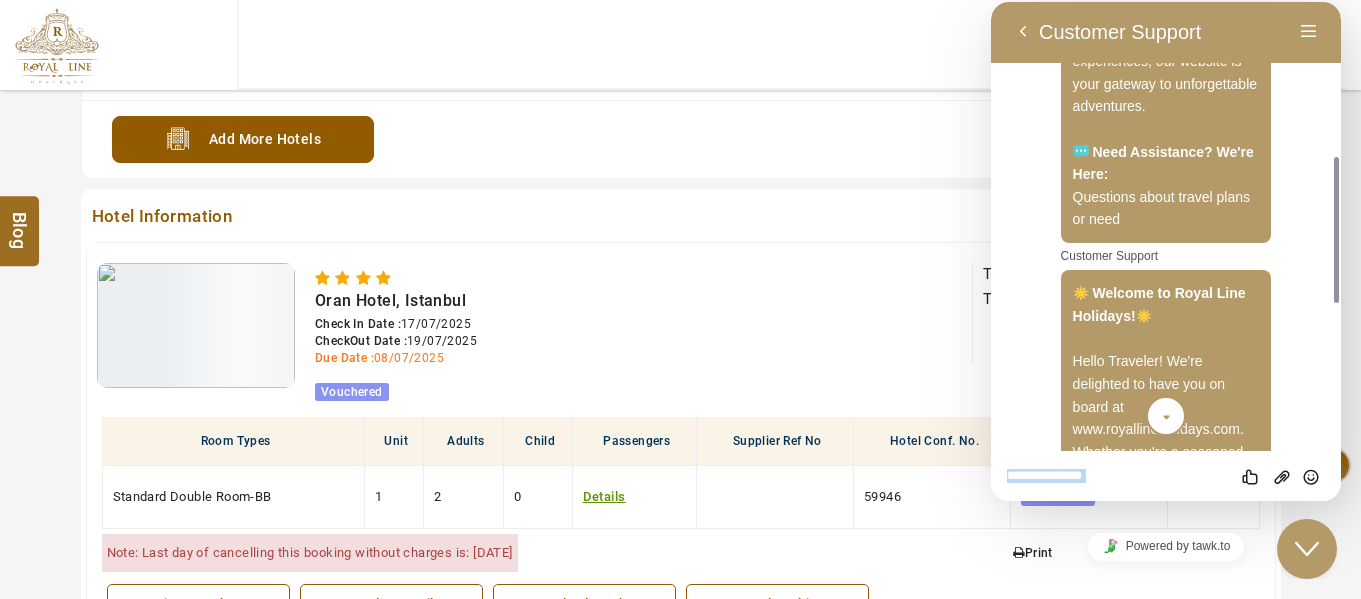 drag, startPoint x: 1333, startPoint y: 374, endPoint x: 1290, endPoint y: 334, distance: 58.728188 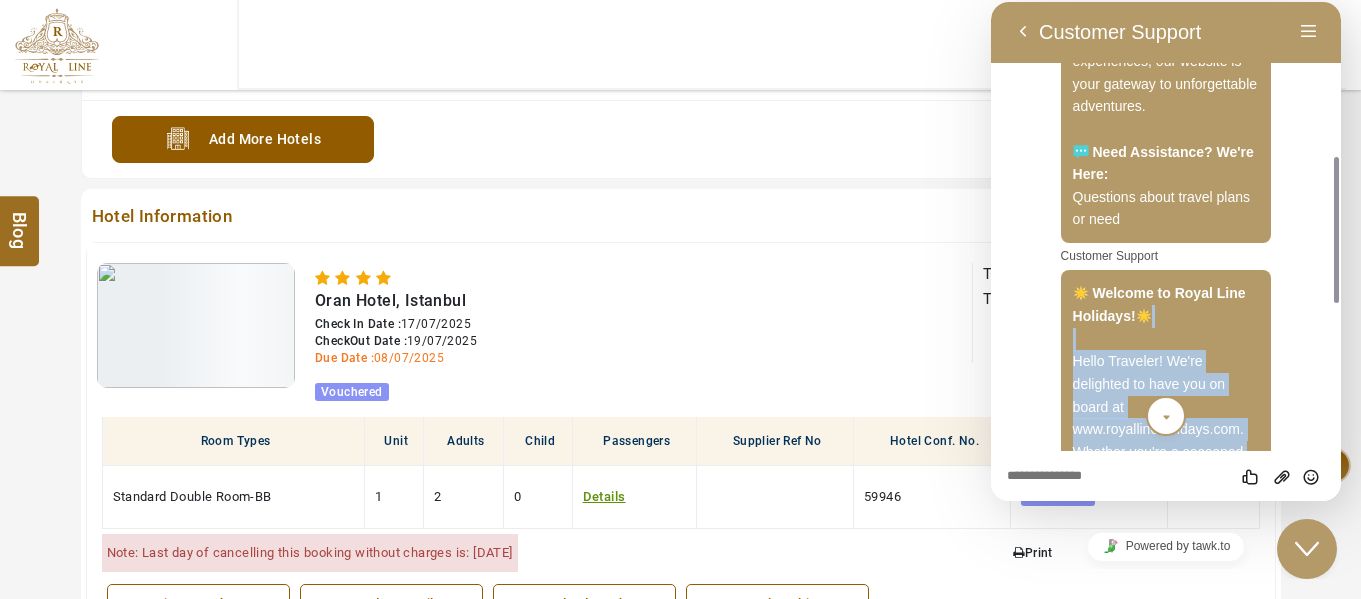 click on "Welcome to Royal Line Holidays!  Hello Traveler! We're delighted to have you on board at www.royallineholidays.com. Whether you're a seasoned globetrotter or planning your first adventure, a warm welcome awaits you.   Embark on Your Journey: Explore the wonders of travel with Royal Line Holidays. From breathtaking destinations to curated experiences, our website is your gateway to unforgettable adventures.   Need Assistance? We're Here: Questions about travel plans or need 09:05" at bounding box center (1186, -64) 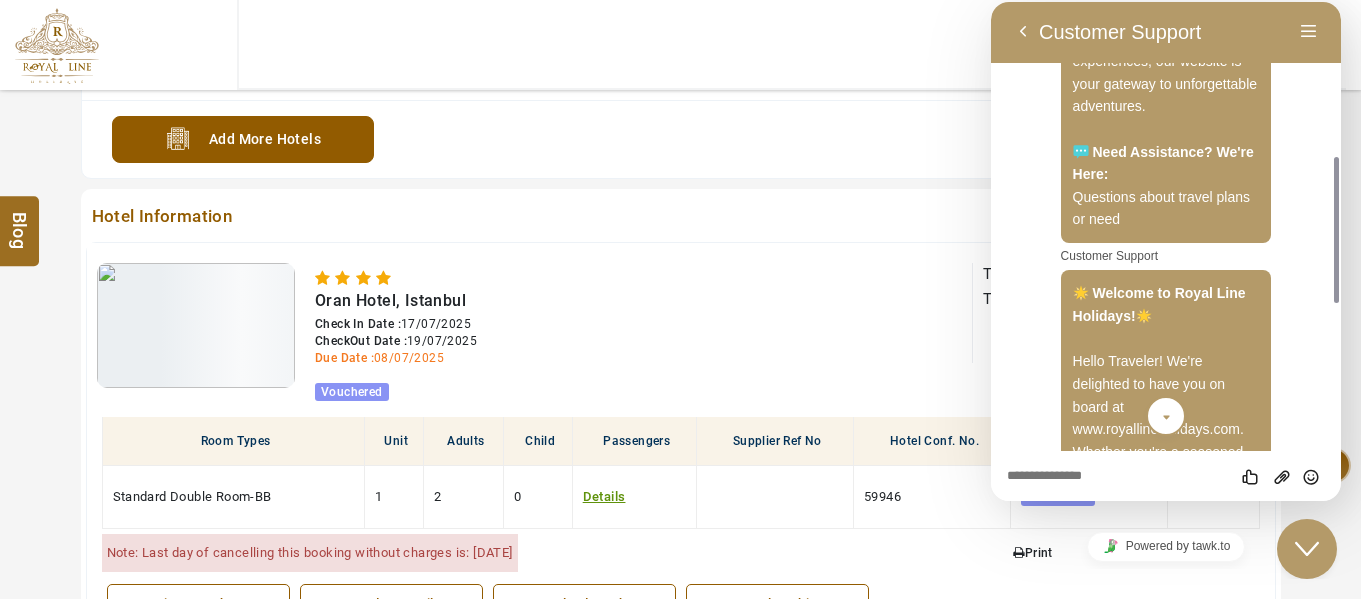drag, startPoint x: 1336, startPoint y: 265, endPoint x: 1342, endPoint y: 175, distance: 90.199776 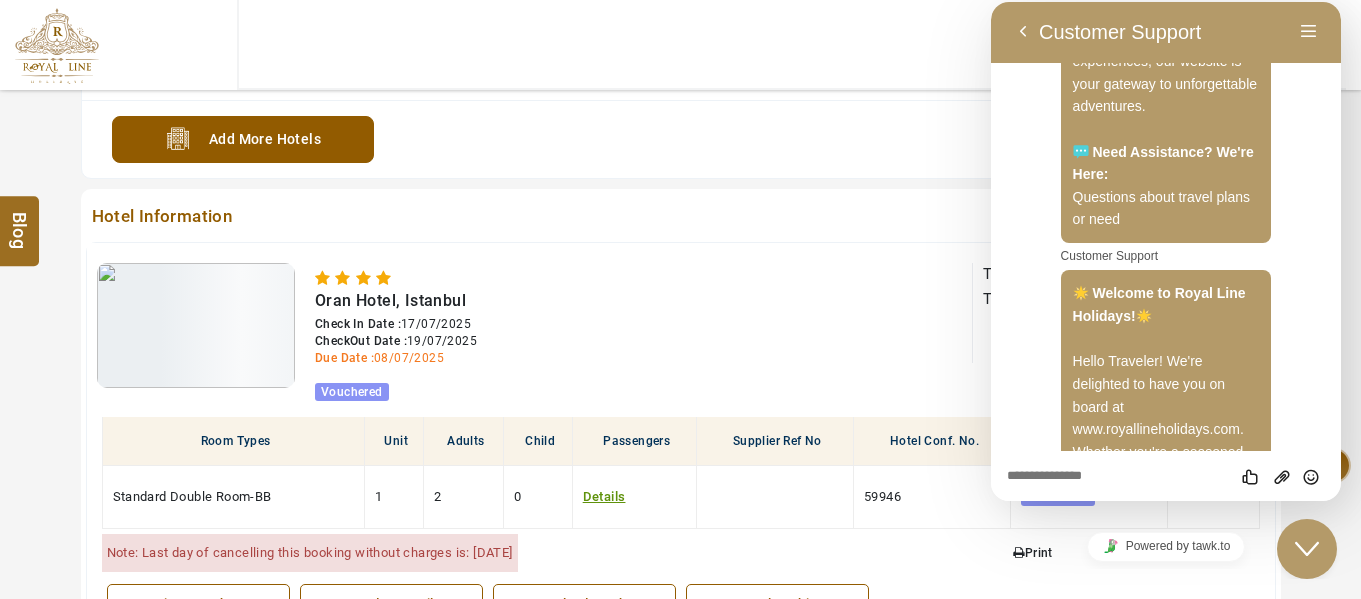 scroll, scrollTop: 923, scrollLeft: 0, axis: vertical 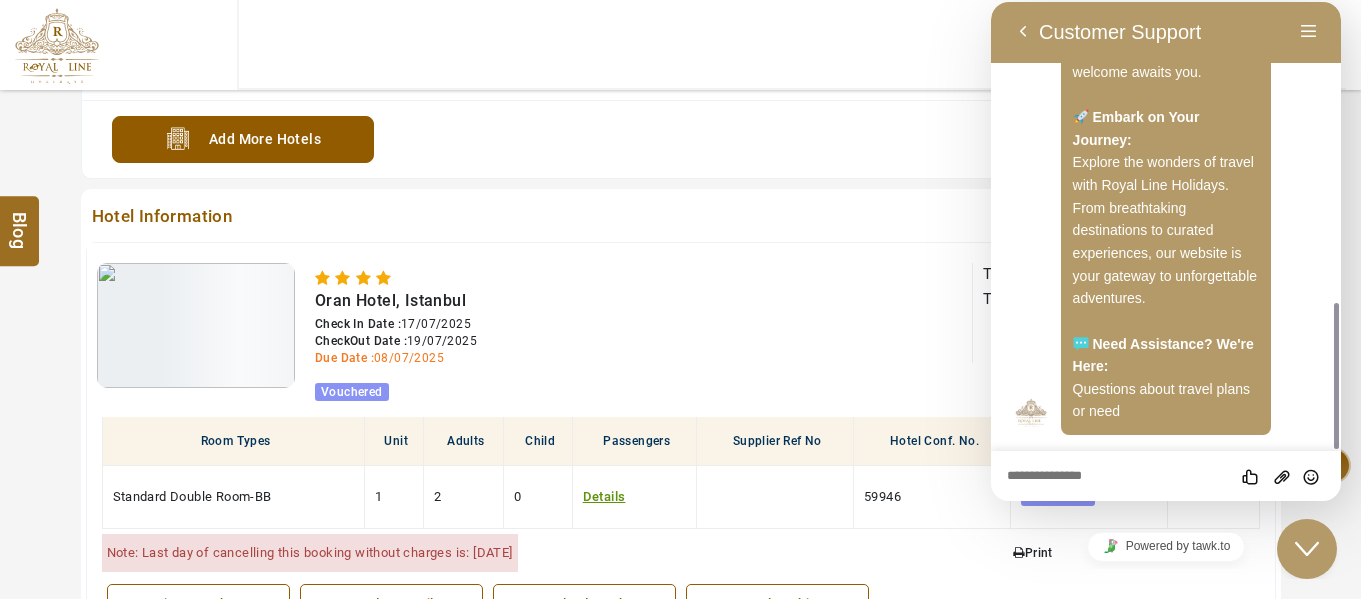 click at bounding box center (991, 2) 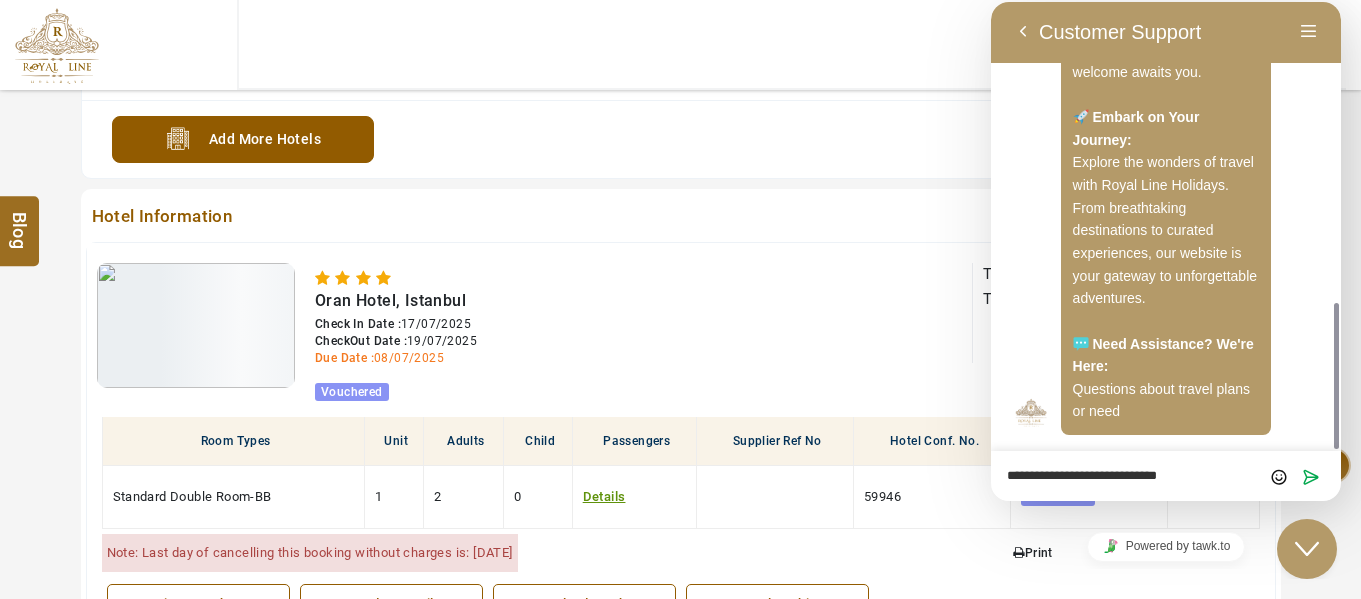click on "**********" at bounding box center [991, 2] 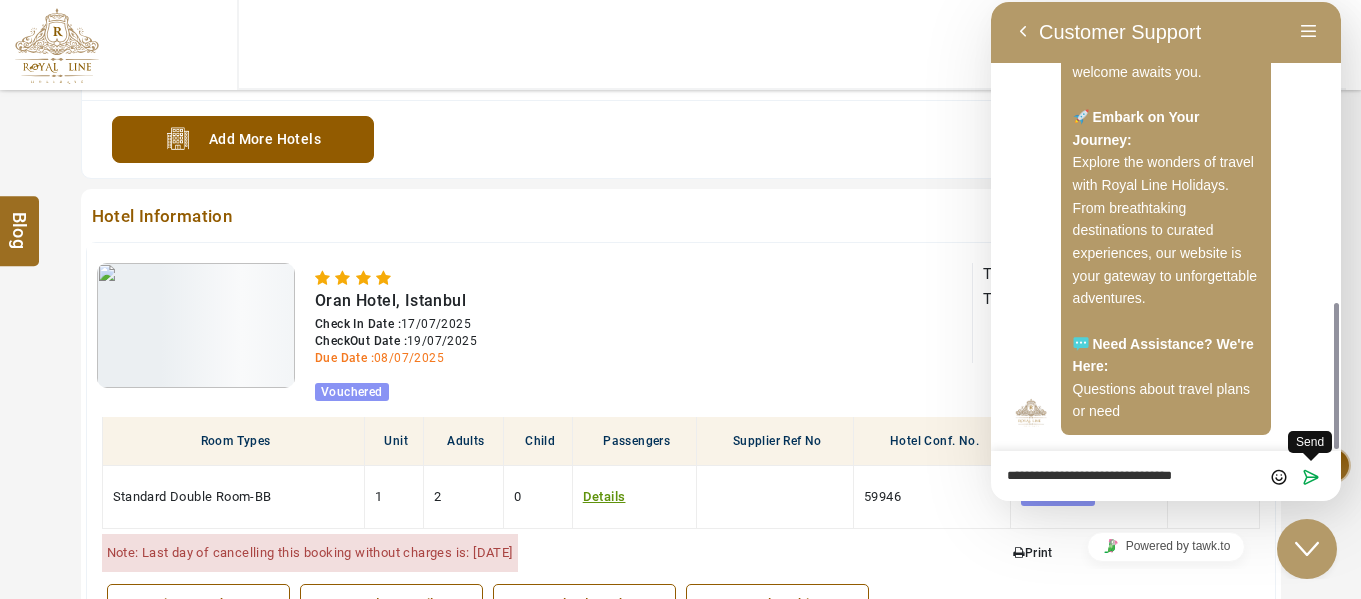 type on "**********" 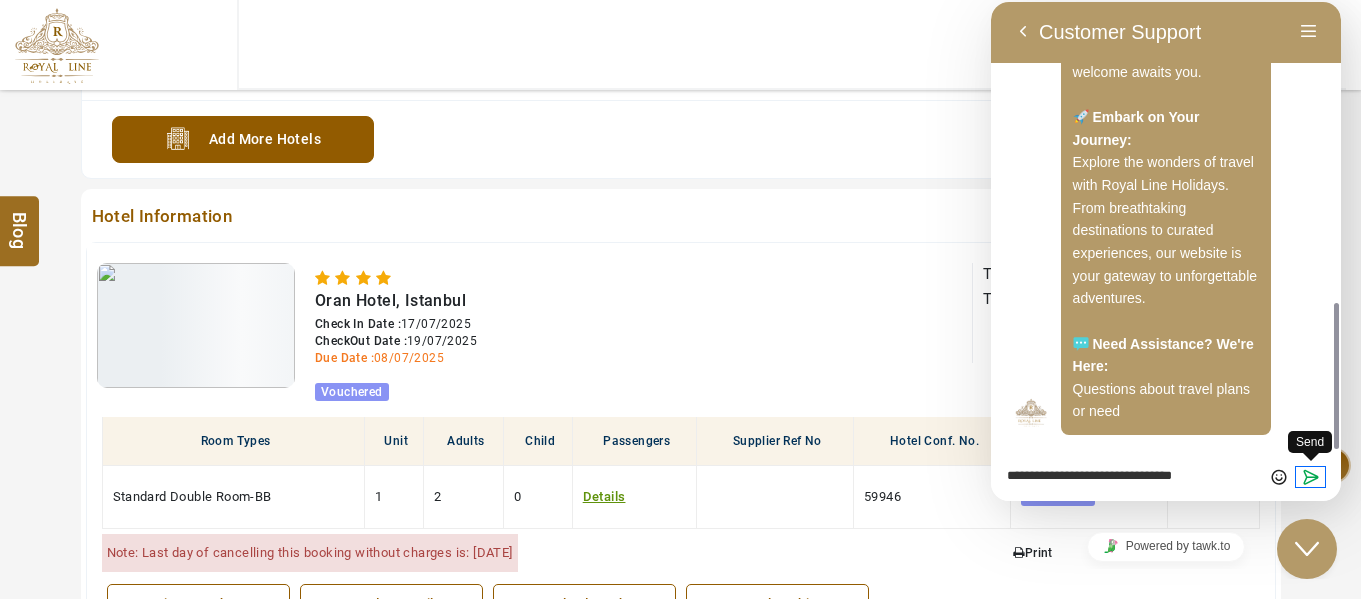 click at bounding box center (1311, 477) 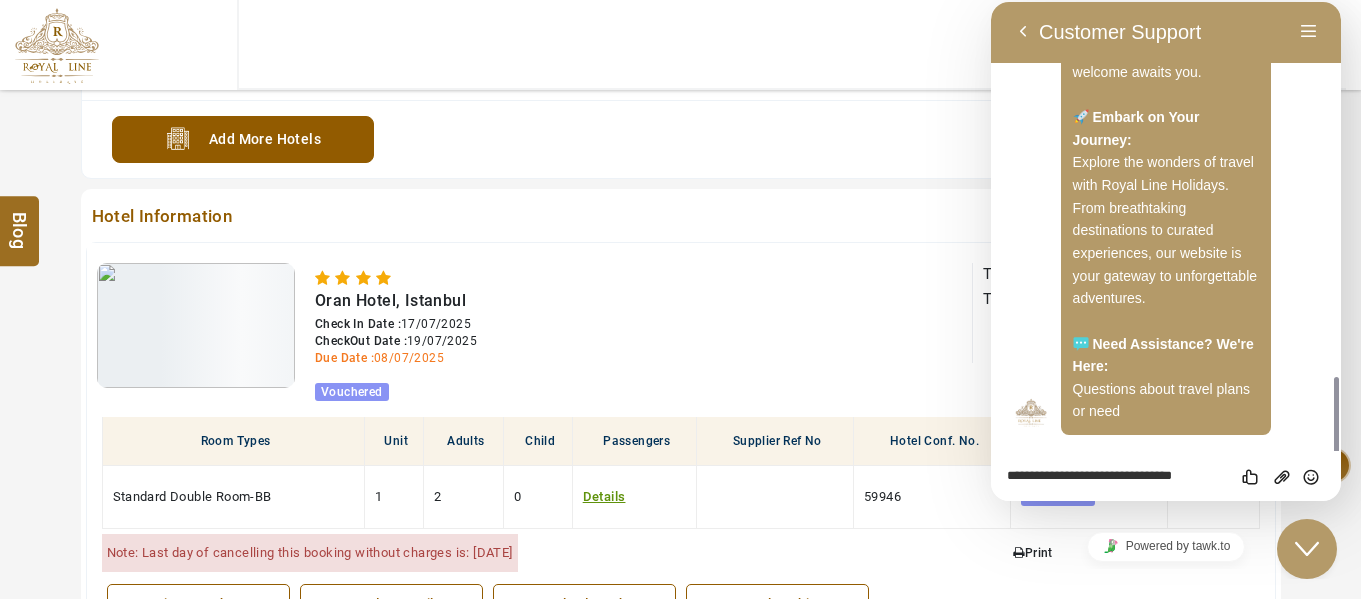 scroll, scrollTop: 990, scrollLeft: 0, axis: vertical 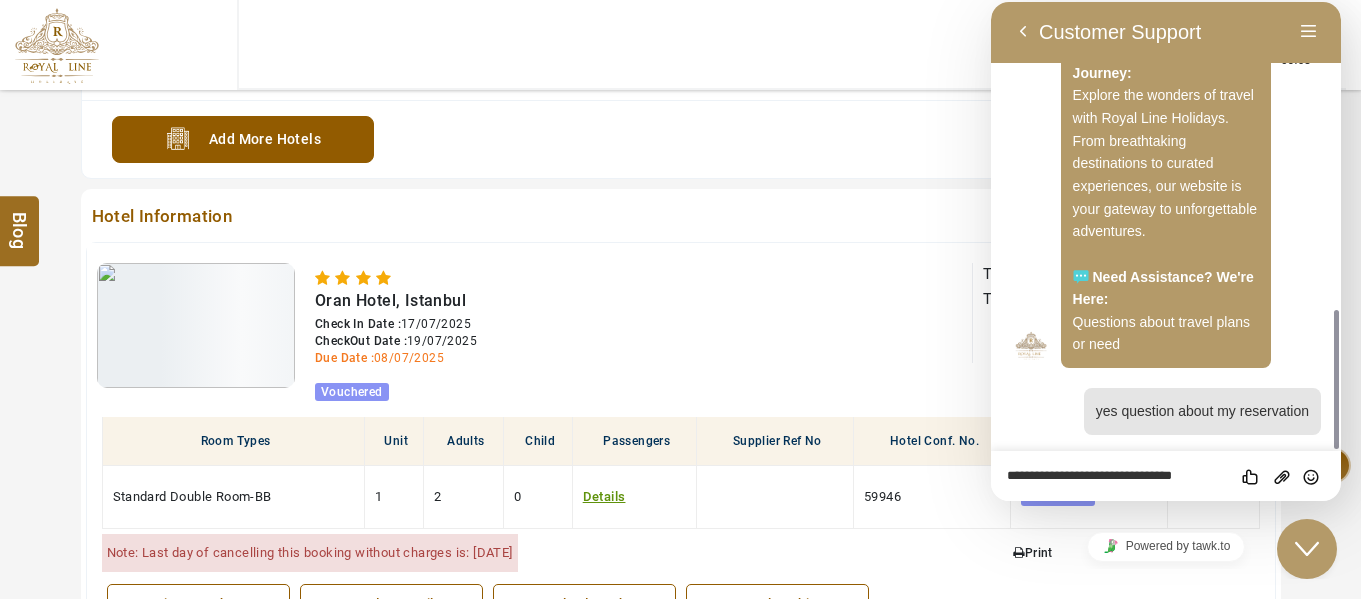 drag, startPoint x: 1335, startPoint y: 385, endPoint x: 1314, endPoint y: 208, distance: 178.24141 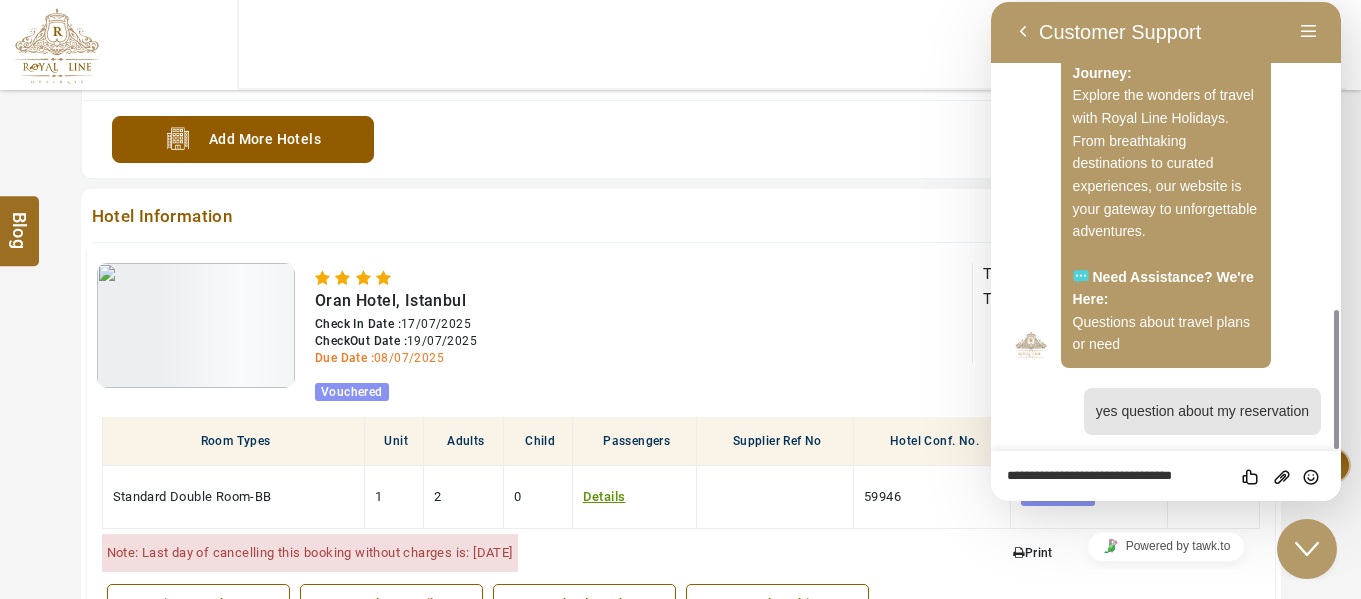 drag, startPoint x: 1335, startPoint y: 351, endPoint x: 1331, endPoint y: 43, distance: 308.02597 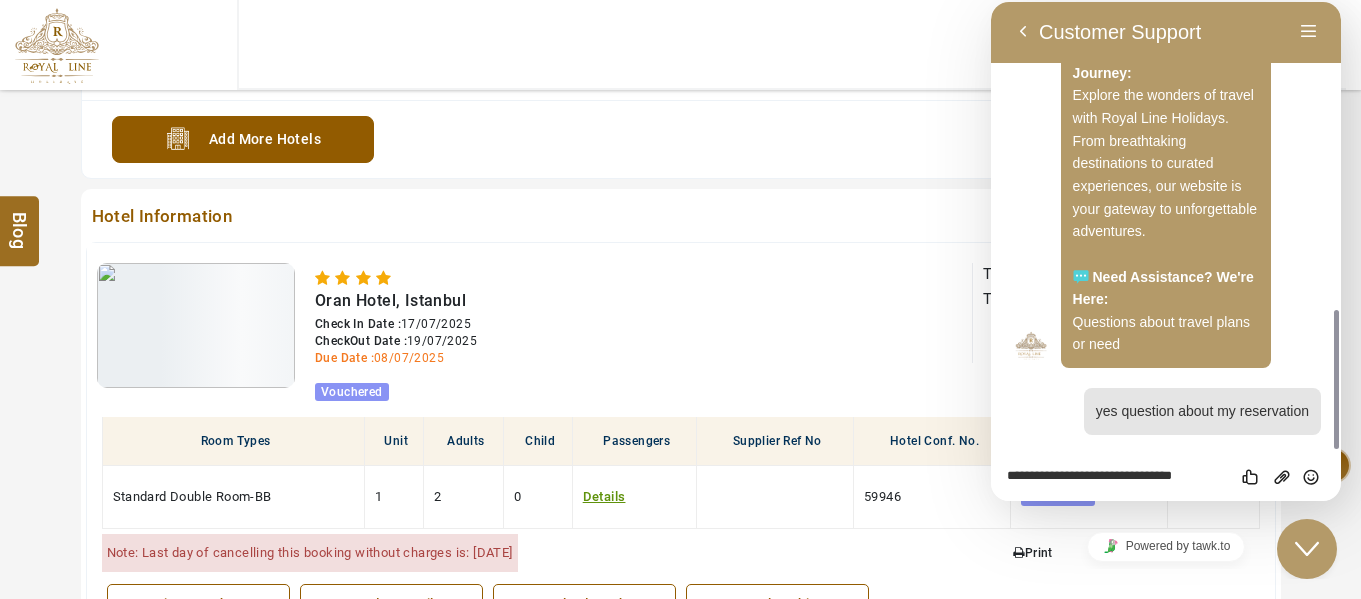 click on "EMERGING USD AED  AED EUR  € USD  $ INR  ₹ THB  ฿ IDR  Rp BHD  BHD TRY  ₺ Credit Limit EN HE AR ES PT ZH Helpline
+971 55 344 0168 Register Now +971 55 344 0168 info@royallineholidays.com About Us What we Offer Blog Why Us Contact Hotels  Dashboard My Profile My Booking My Reports My Quotation Sign Out 0 Points Redeem Now To Redeem 0 Points Future Points  741   Points Credit Limit Credit Limit USD 20000.00 70% Complete Used USD 14787.26 Available USD 5212.74 Setting" at bounding box center (680, 70) 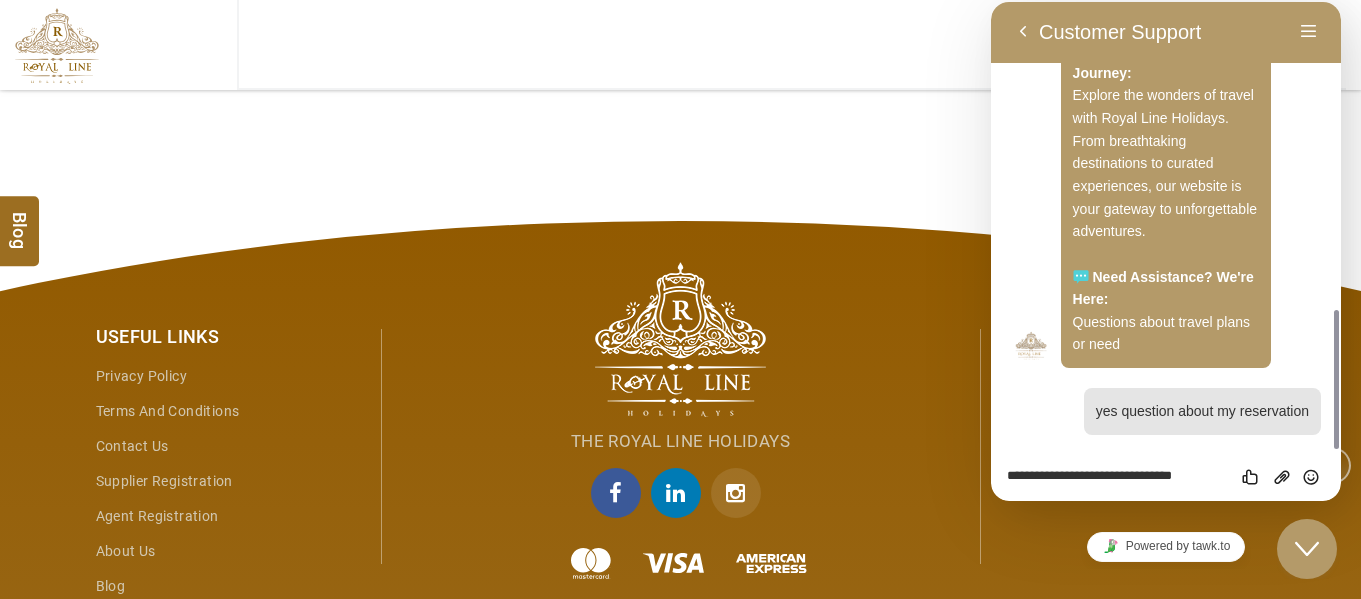 scroll, scrollTop: 2025, scrollLeft: 0, axis: vertical 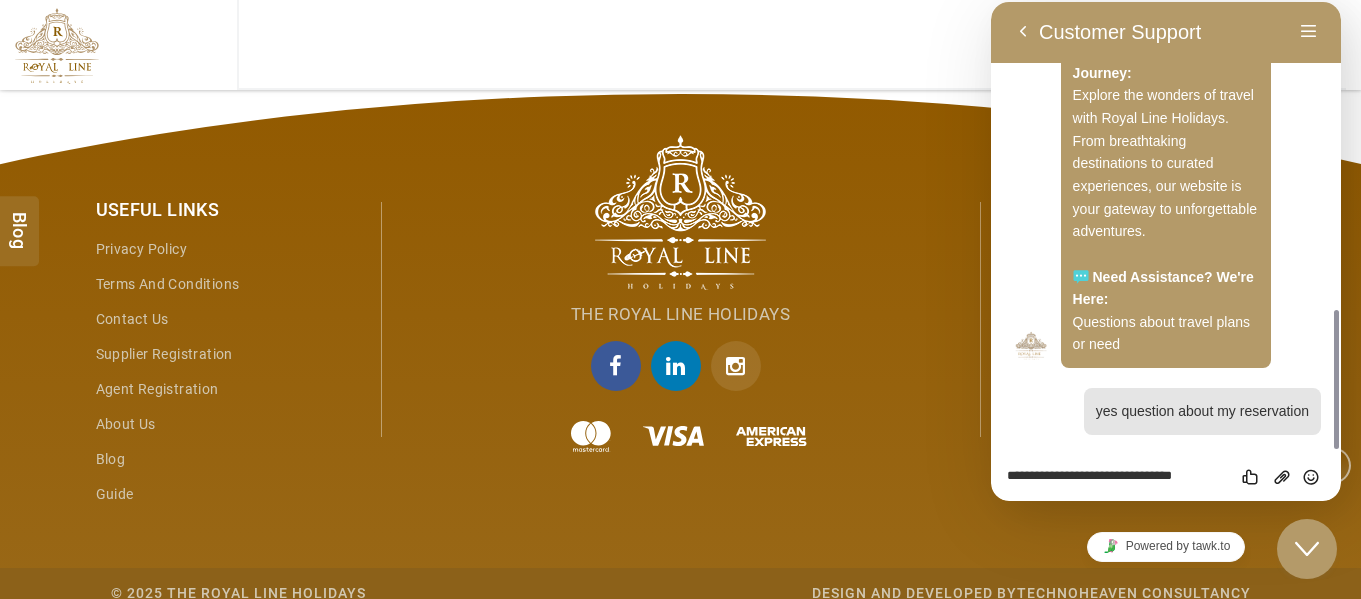 click on "Useful Links  Privacy Policy Terms and Conditions Contact Us Supplier Registration Agent Registration About Us Blog guide The Royal Line Holidays Need Help? +971 55 344 0168 +972 58 760 9885 info@royallineholidays.com" at bounding box center (681, 328) 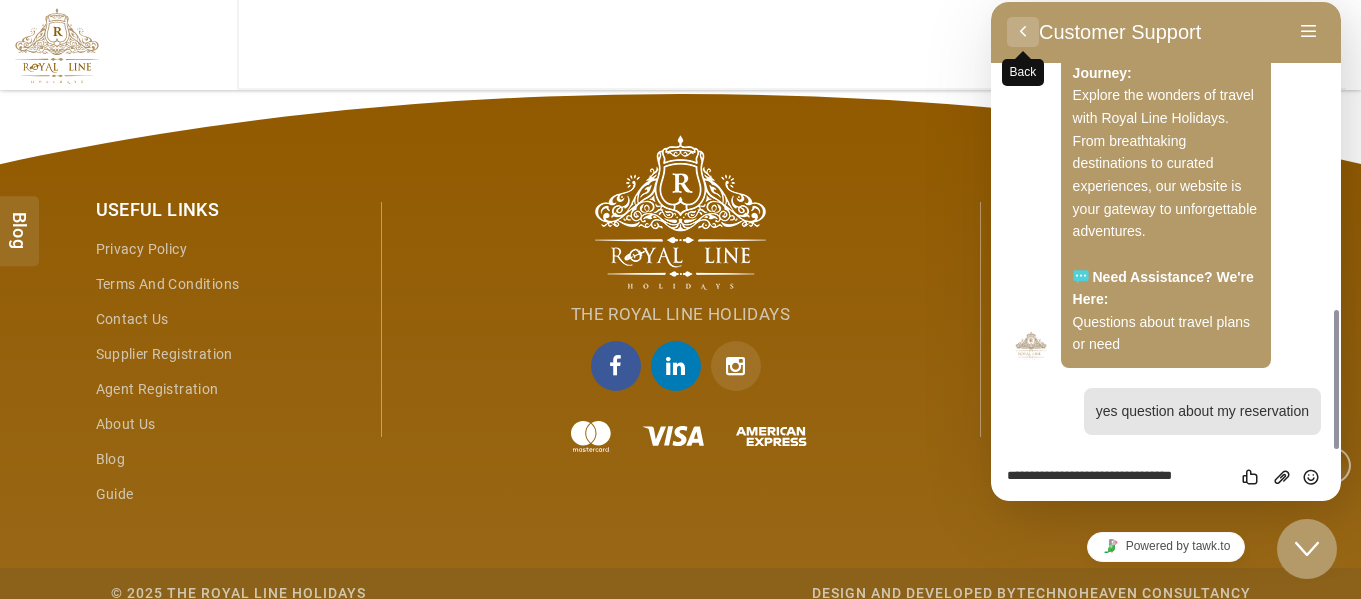 click on "Back" at bounding box center [1023, 32] 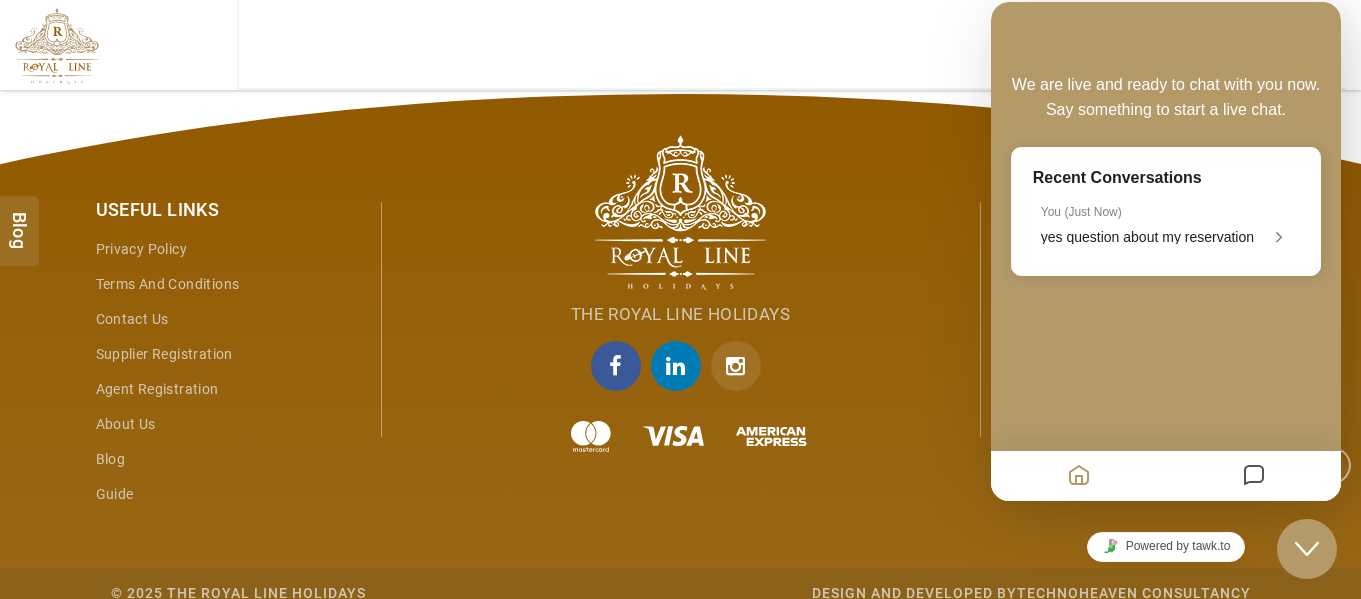 scroll, scrollTop: 0, scrollLeft: 0, axis: both 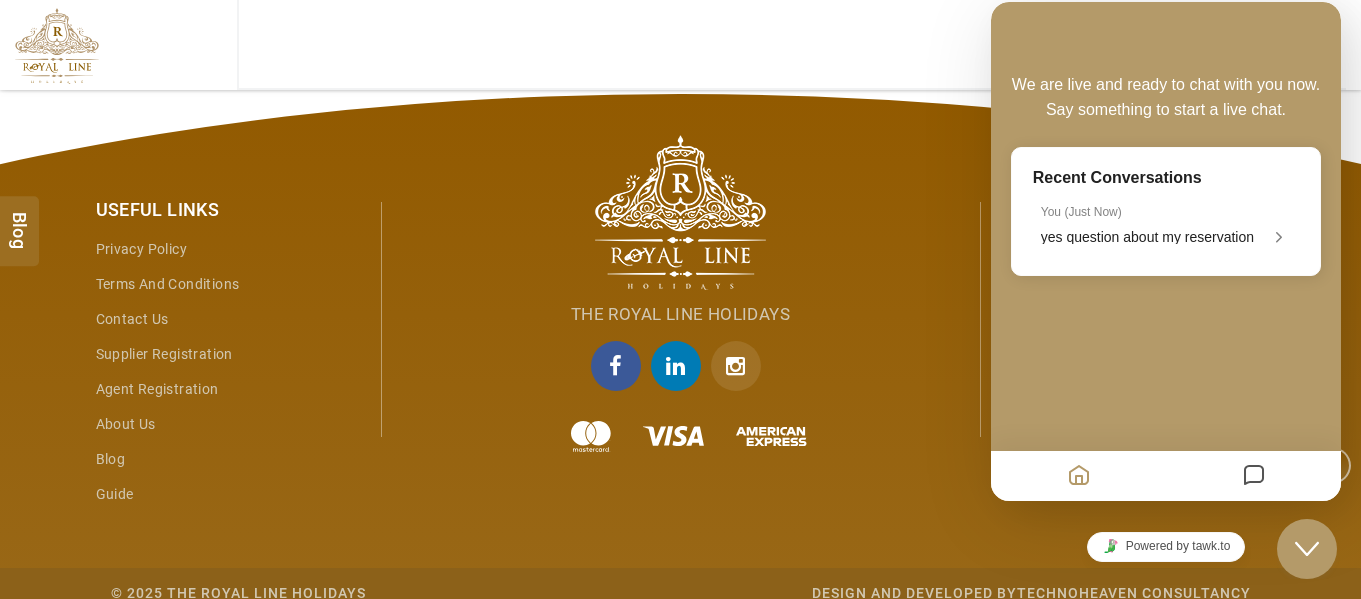 click on "The Royal Line Holidays" at bounding box center (681, 331) 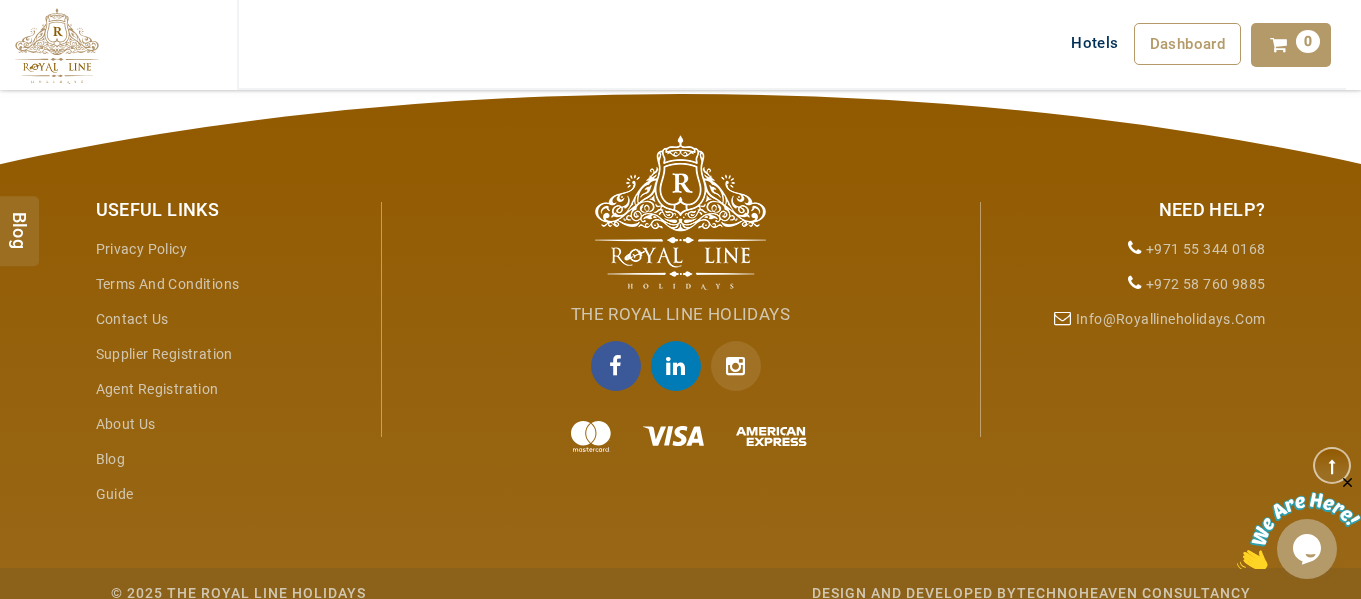 click at bounding box center (1299, 531) 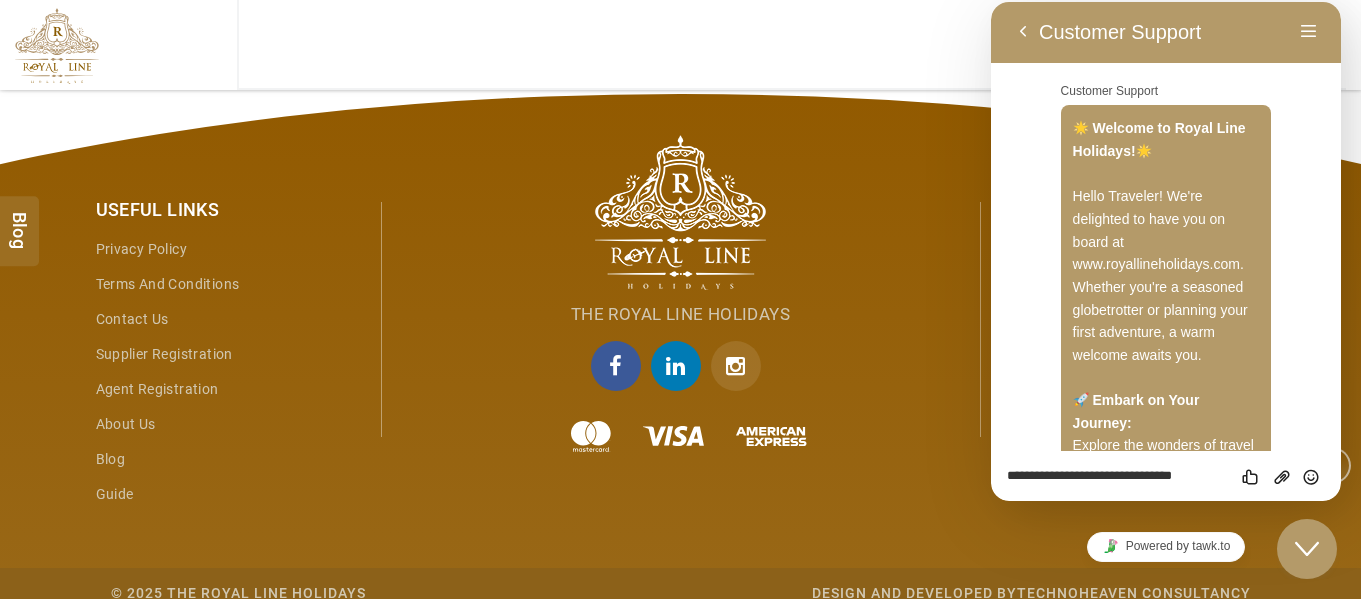 click on "Close Chat This icon closes the chat window." 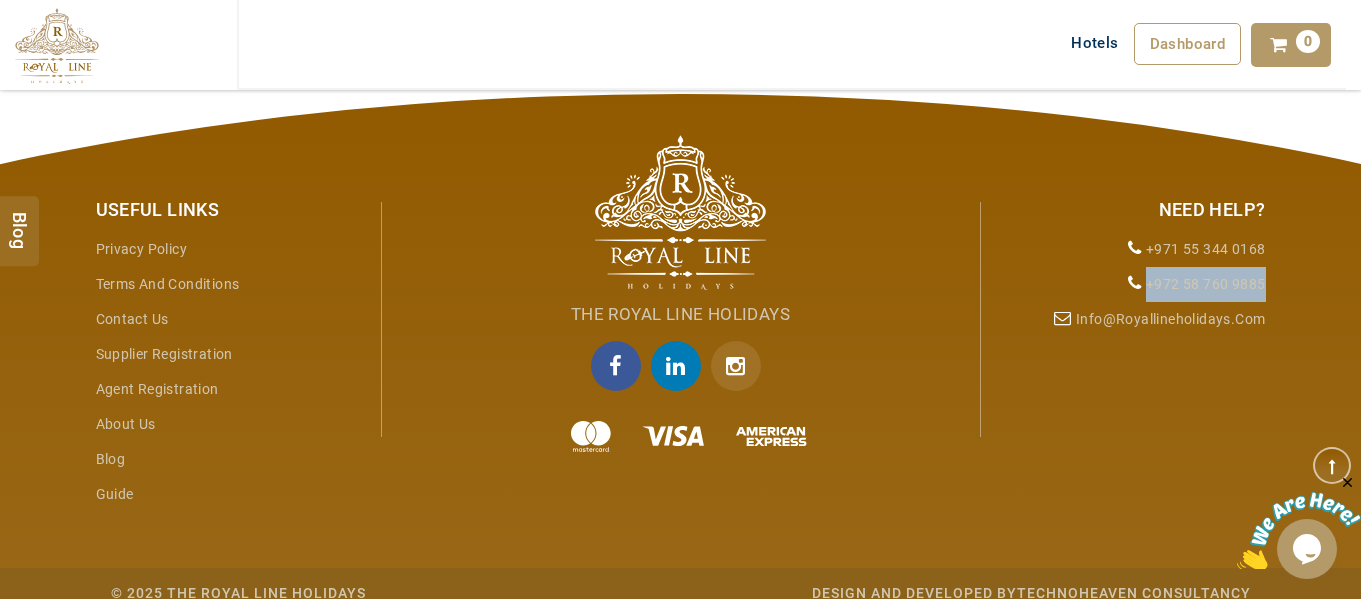 drag, startPoint x: 1144, startPoint y: 262, endPoint x: 1267, endPoint y: 264, distance: 123.01626 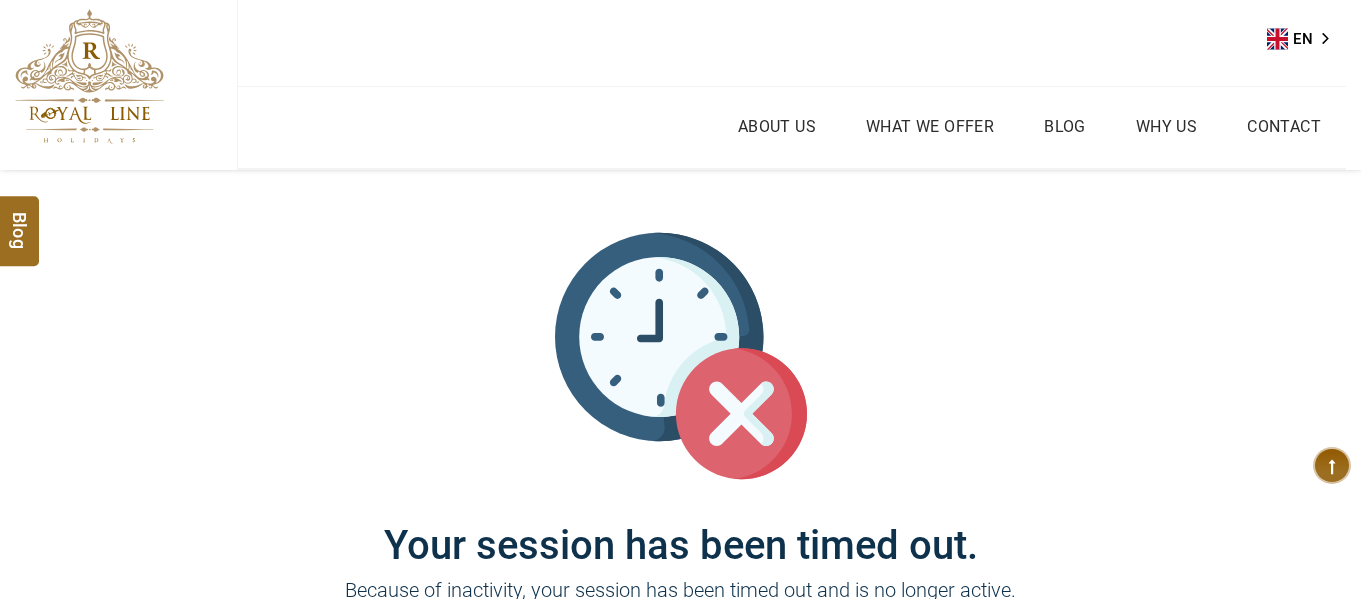 scroll, scrollTop: 0, scrollLeft: 0, axis: both 